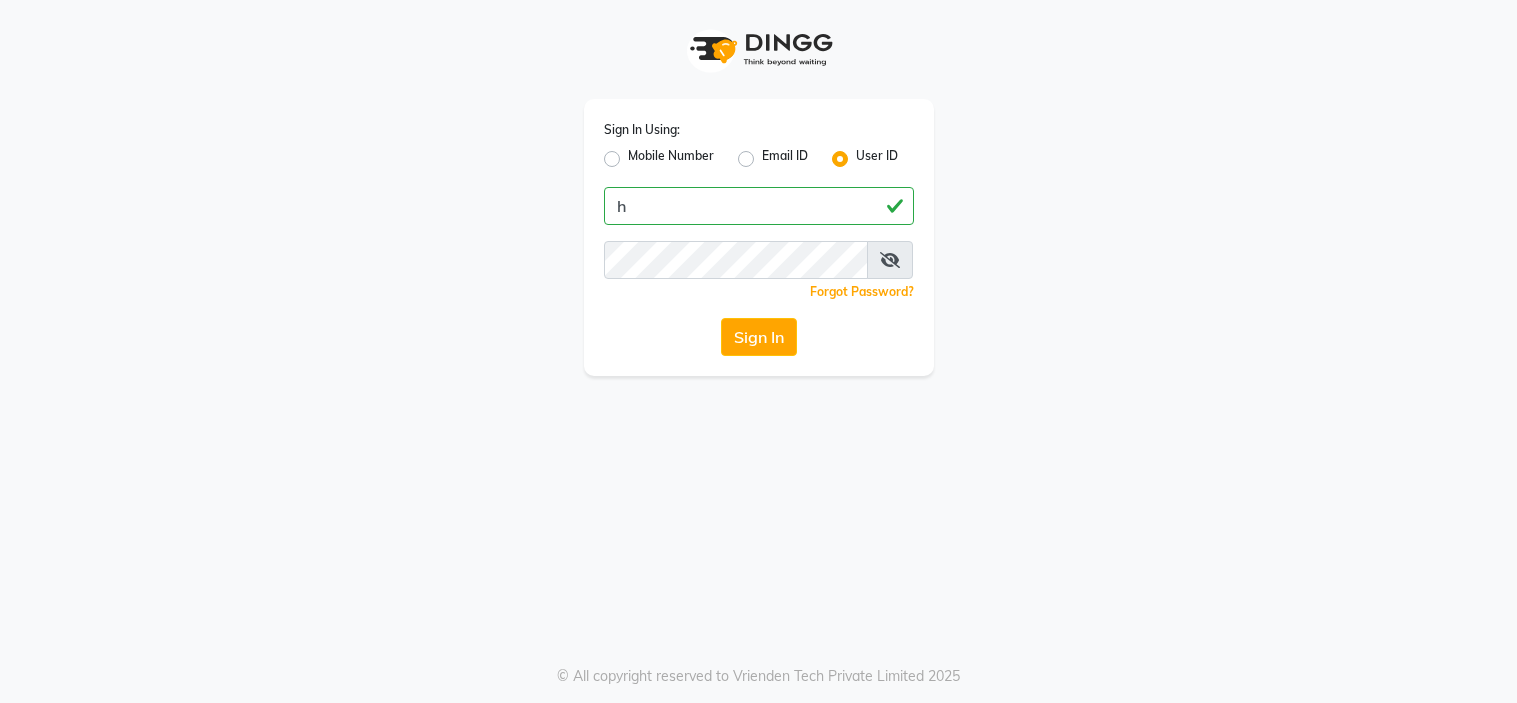 scroll, scrollTop: 0, scrollLeft: 0, axis: both 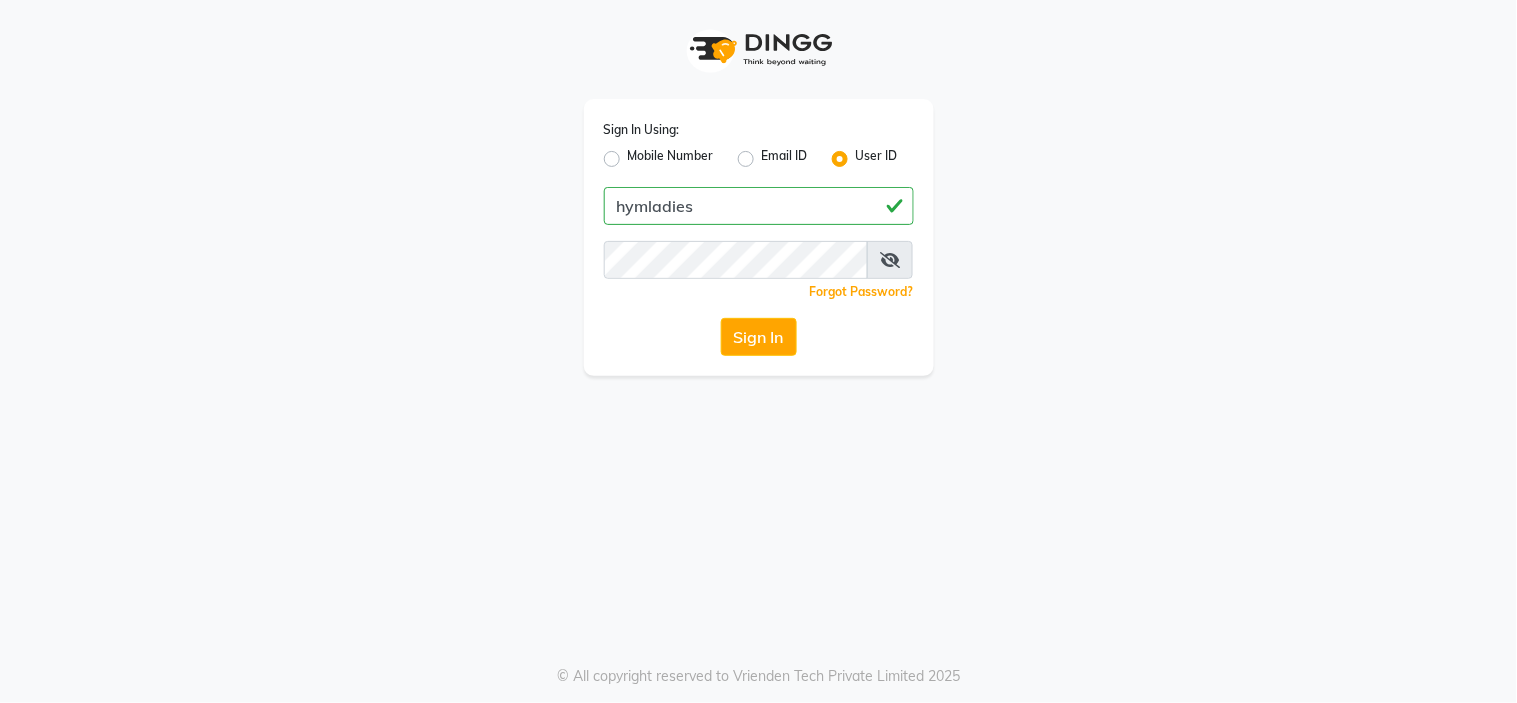type on "hymladies" 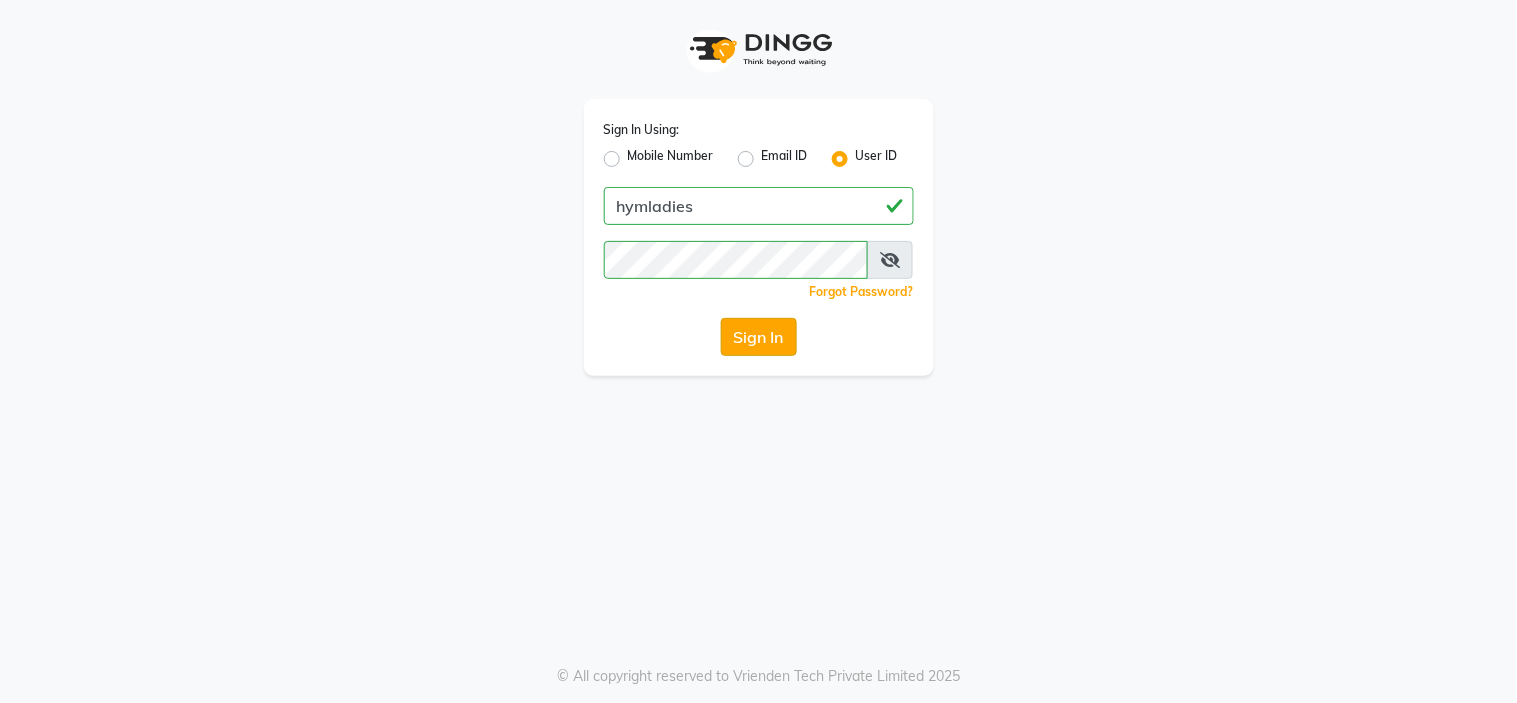 click on "Sign In" 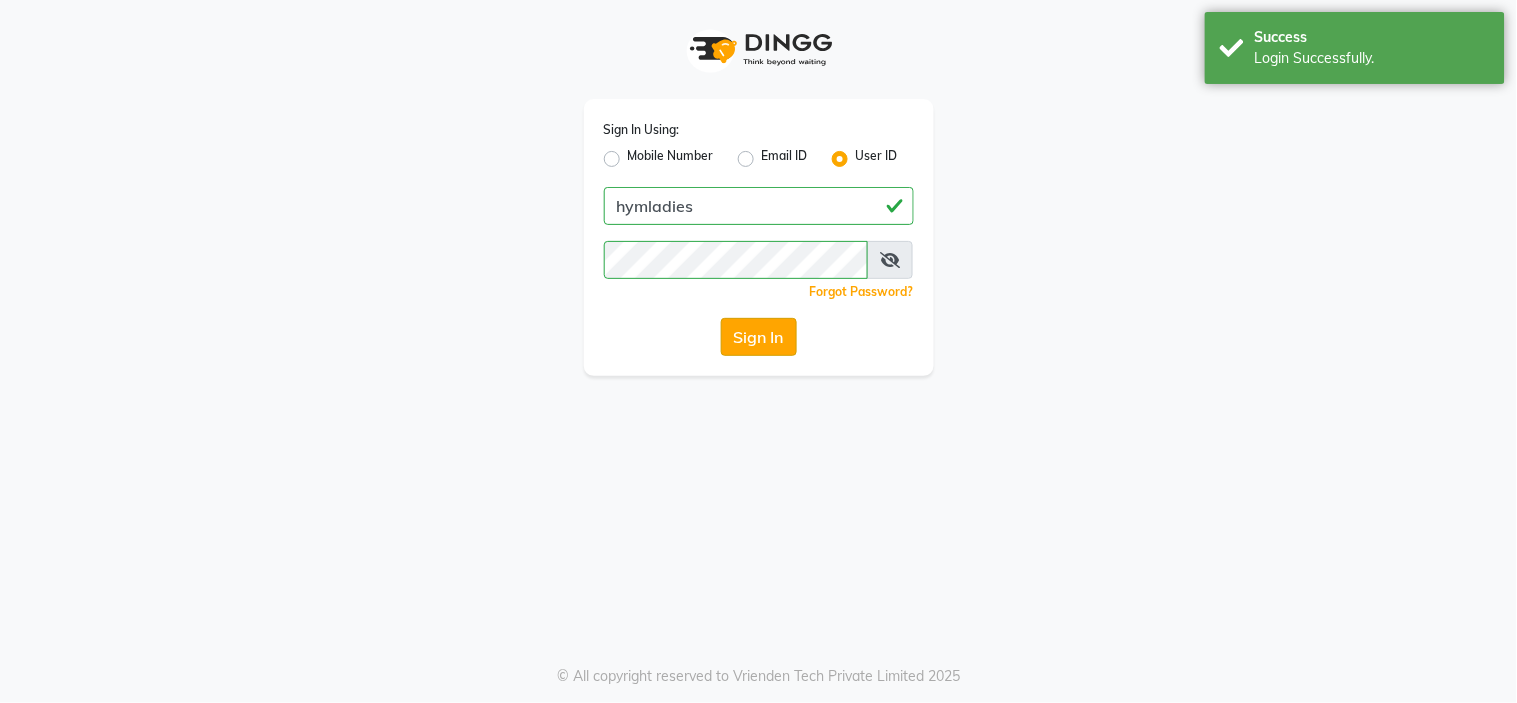 click on "Sign In" 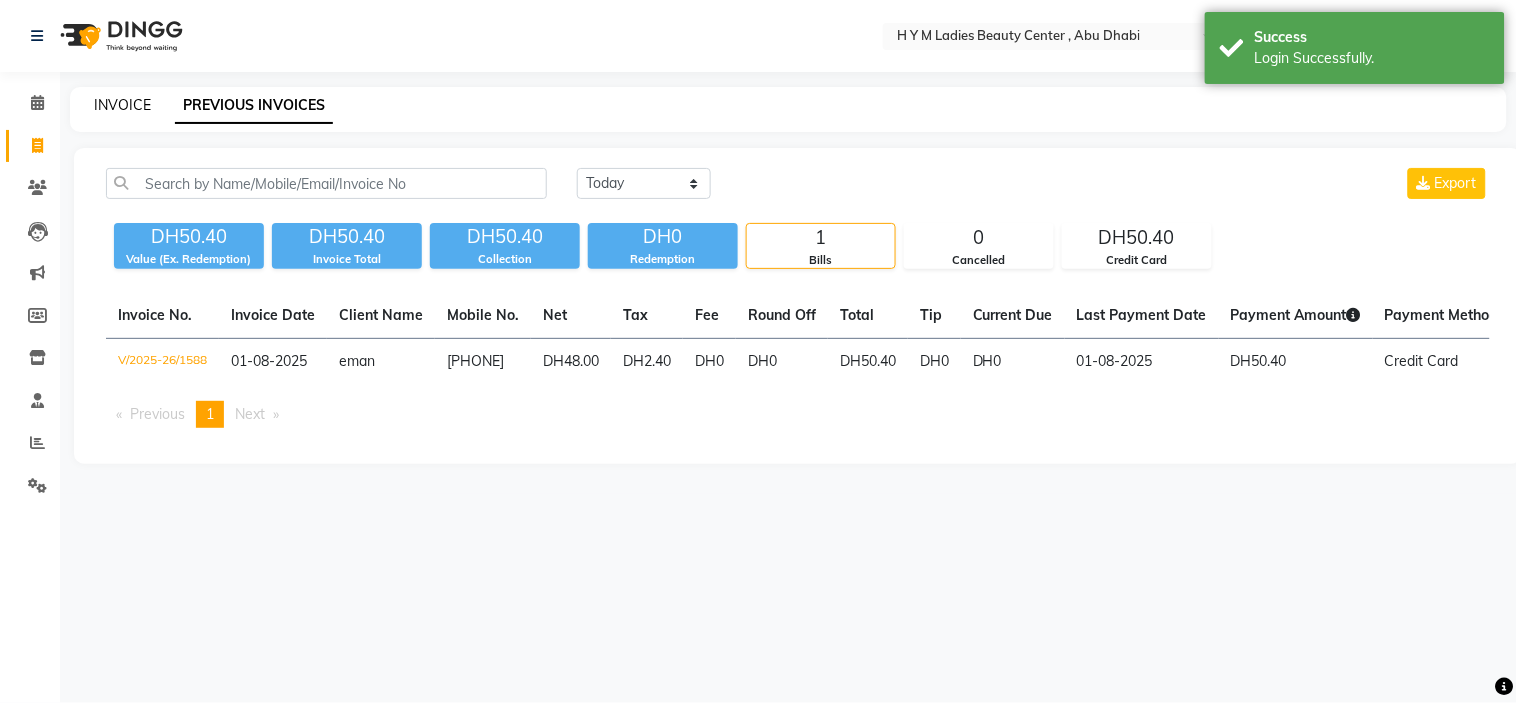 click on "INVOICE" 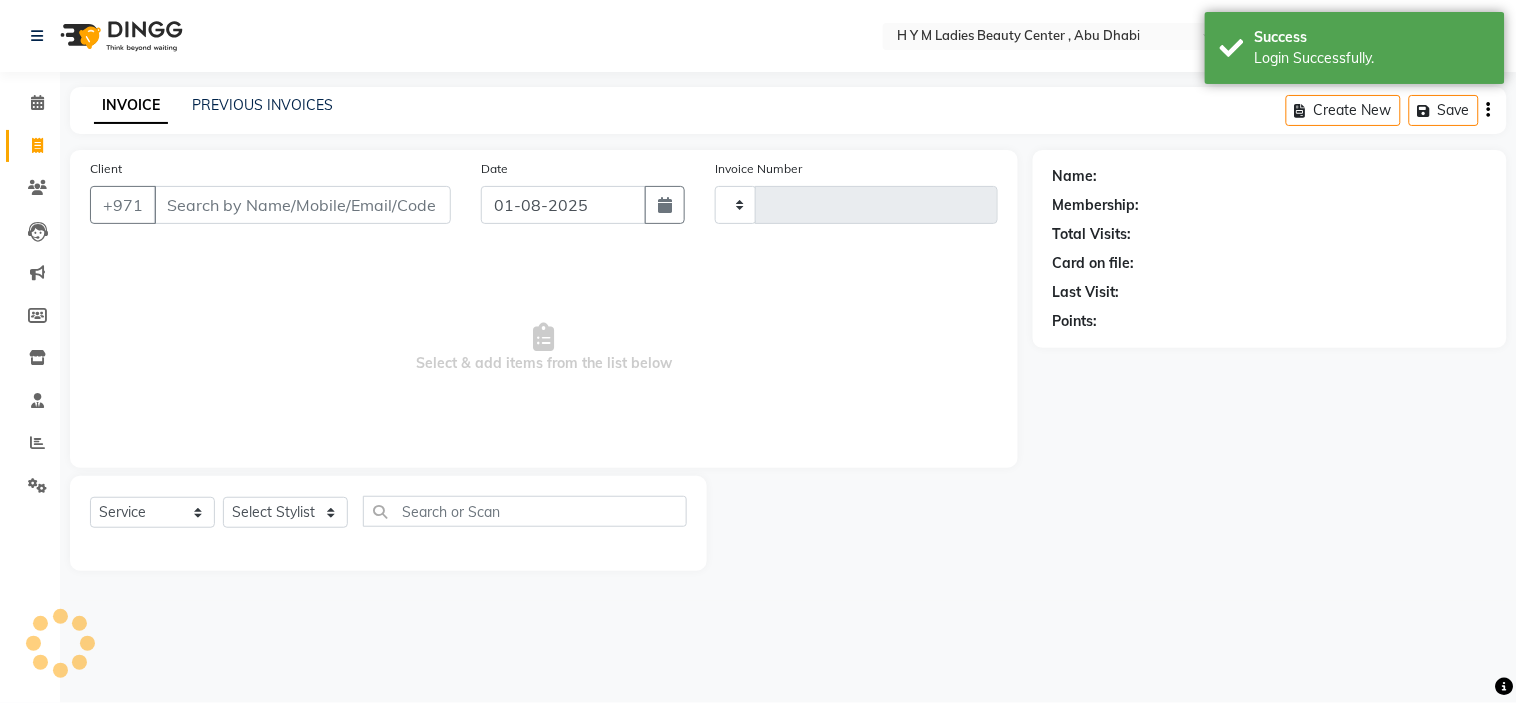 type on "1589" 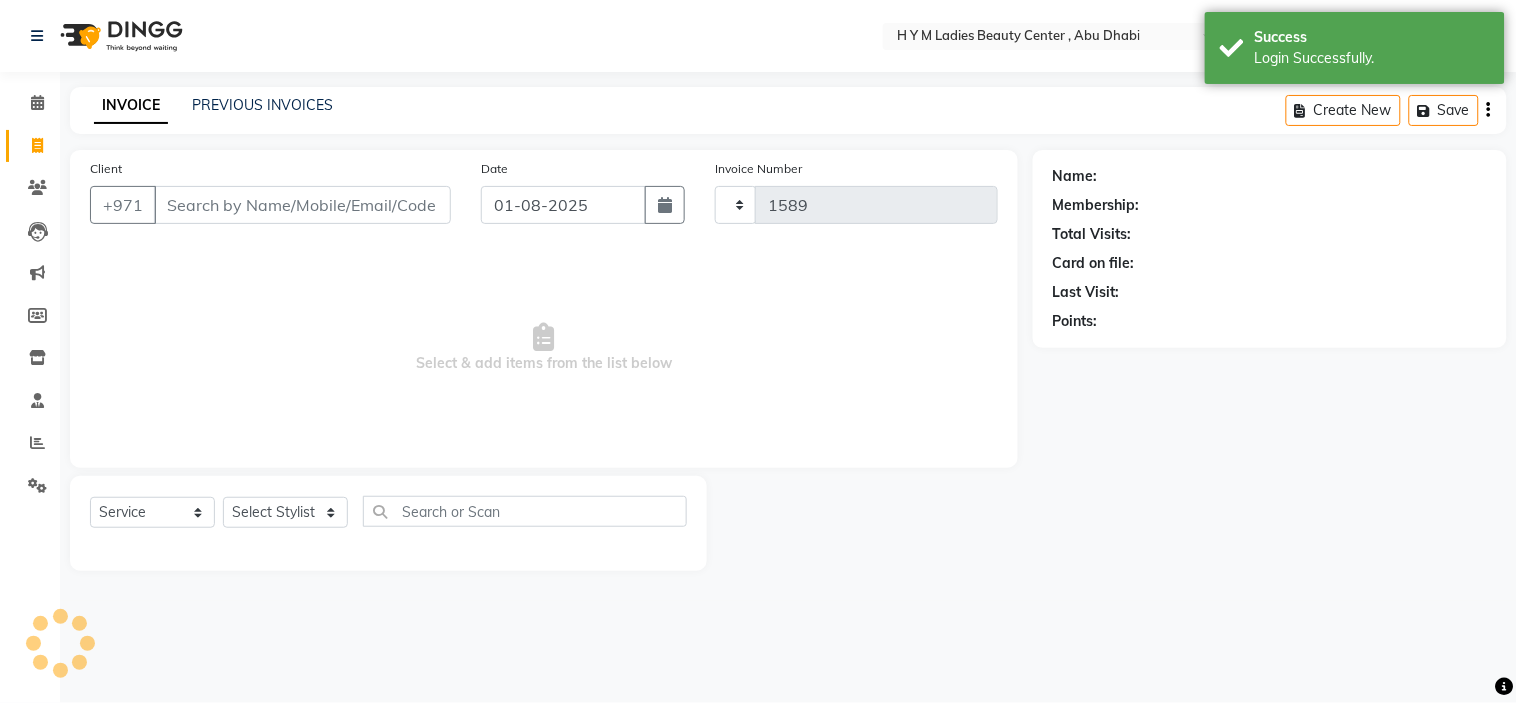select on "7248" 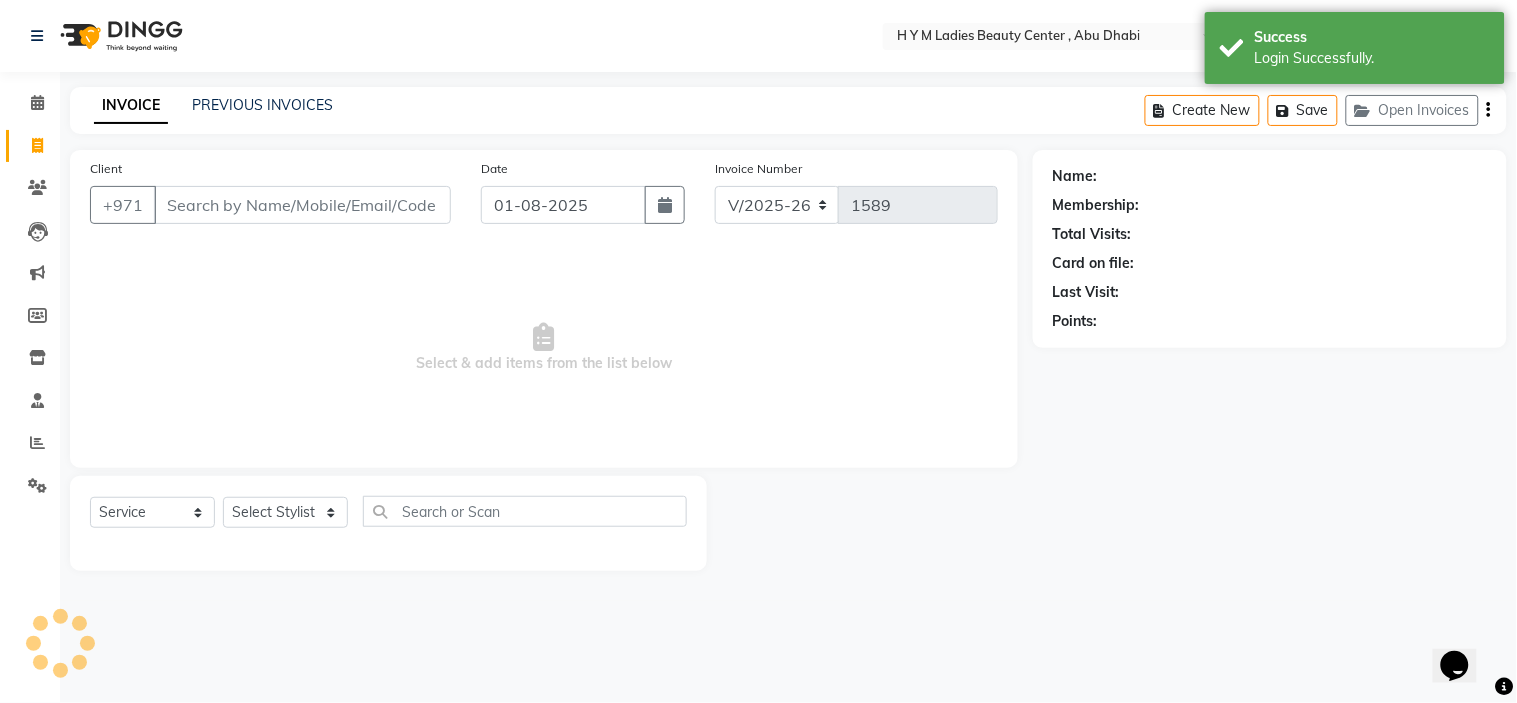 scroll, scrollTop: 0, scrollLeft: 0, axis: both 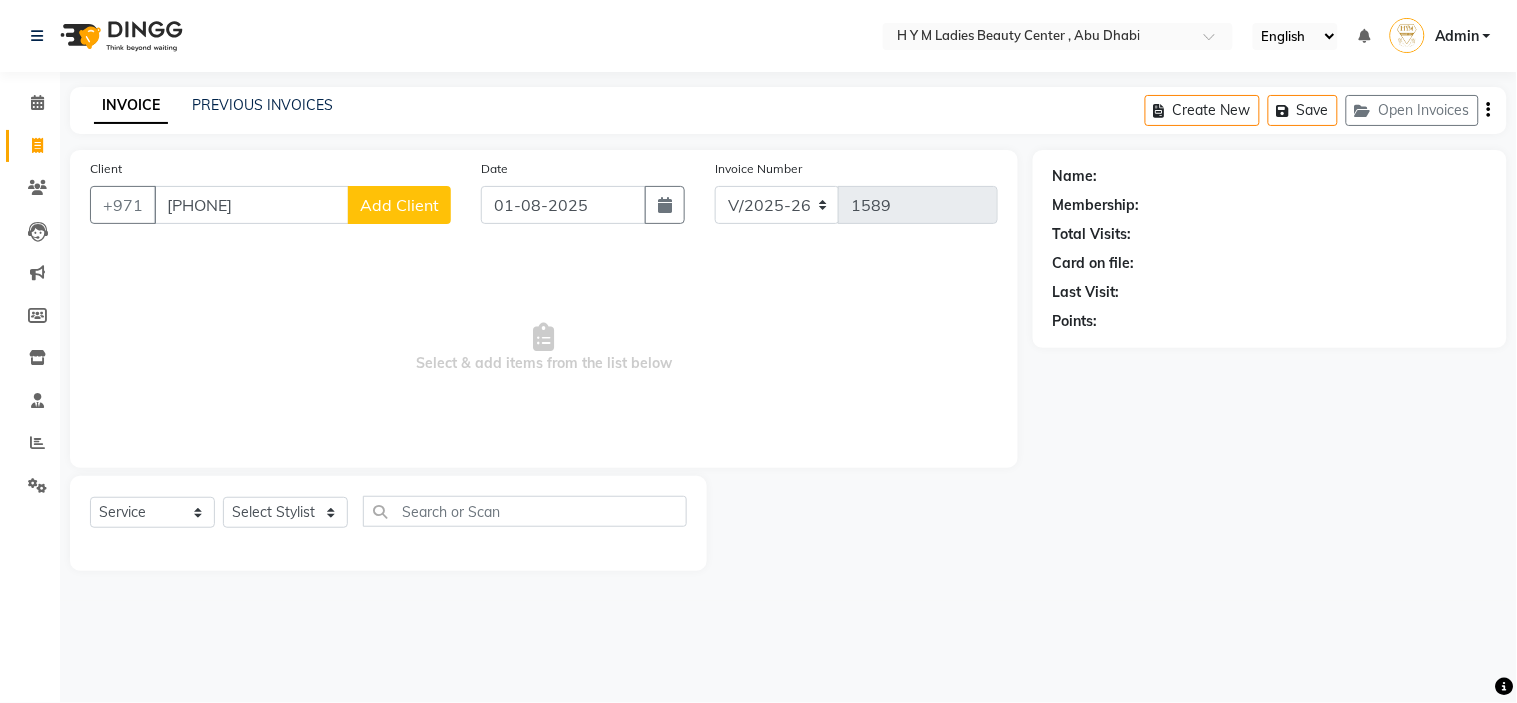 drag, startPoint x: 323, startPoint y: 205, endPoint x: 0, endPoint y: 248, distance: 325.84967 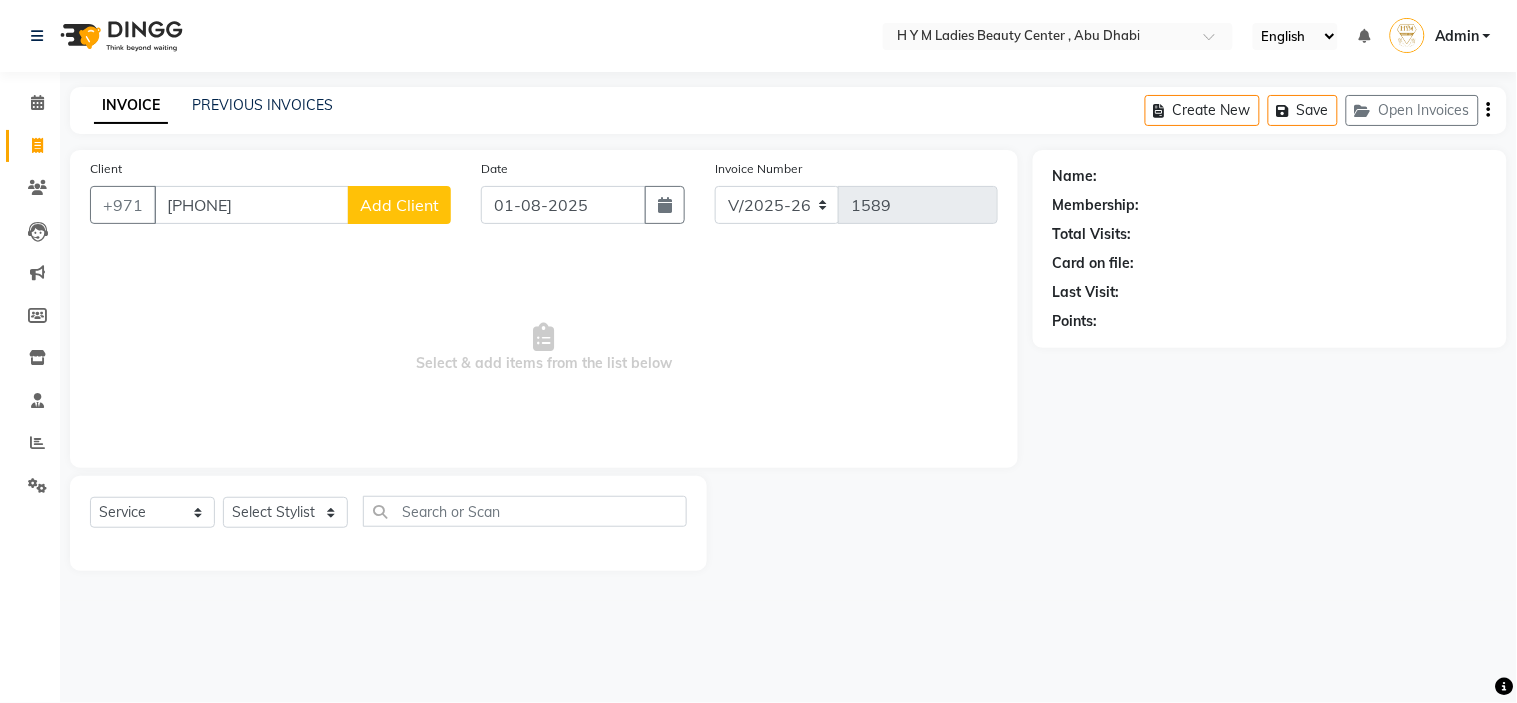 click on "Select Location × H Y M Ladies Beauty Center , Abu Dhabi English ENGLISH Español العربية मराठी हिंदी ગુજરાતી தமிழ் 中文 Notifications nothing to show Admin Manage Profile Change Password Sign out Version:3.15.11 ☀ H Y M Ladies Beauty Center , Abu Dhabi Calendar Invoice Clients Leads Marketing Members Inventory Staff Reports Settings Completed InProgress Upcoming Dropped Tentative Check-In Confirm Bookings Generate Report Segments Page Builder INVOICE PREVIOUS INVOICES Create New Save Open Invoices Client +971 [PHONE] Add Client Date 01-08-2025 Invoice Number V/2025 V/2025-26 1589 Select & add items from the list below Select Service Product Membership Package Voucher Prepaid Gift Card Select Stylist ameena Jheza Dalangin Julie Corteza nadeema randa Rose An Galang zari Name: Membership: Total Visits: Card on file: Last Visit: Points:" 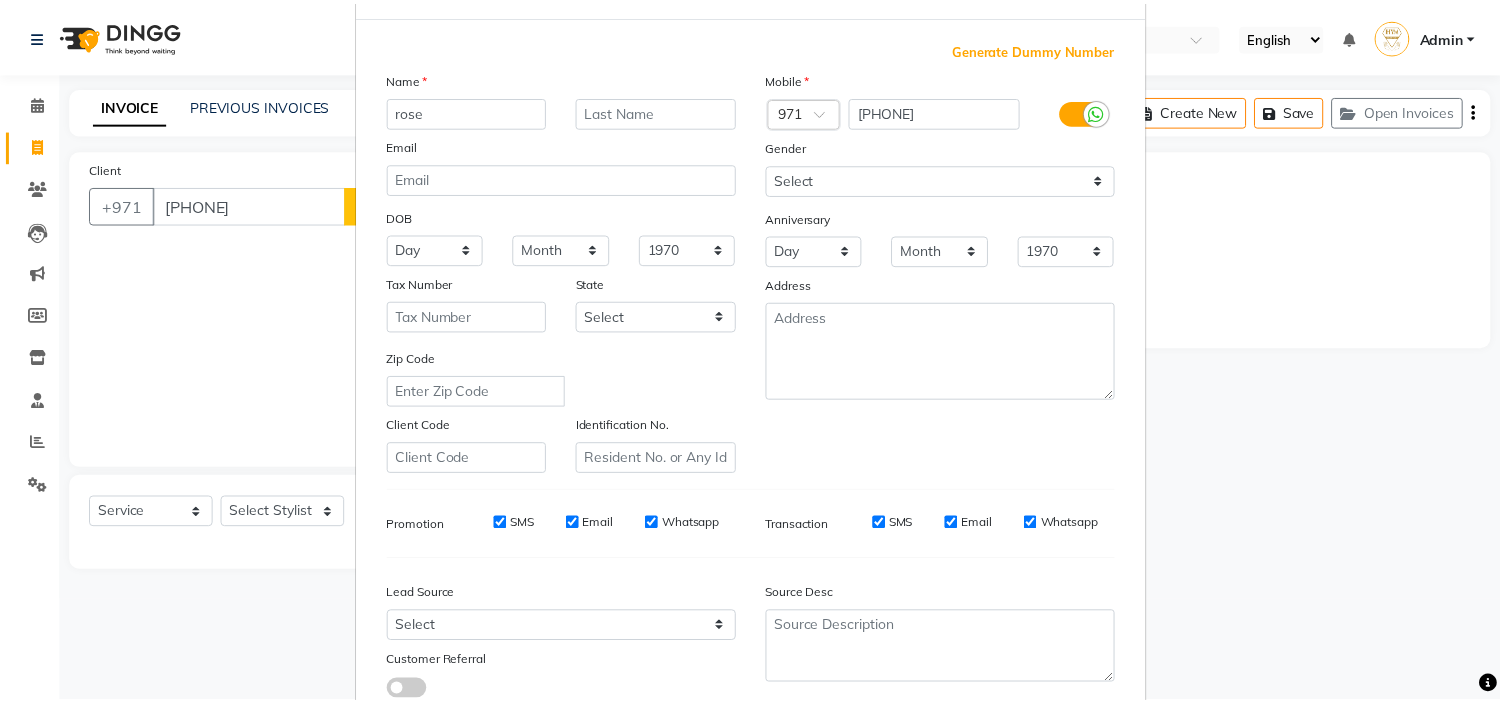 scroll, scrollTop: 221, scrollLeft: 0, axis: vertical 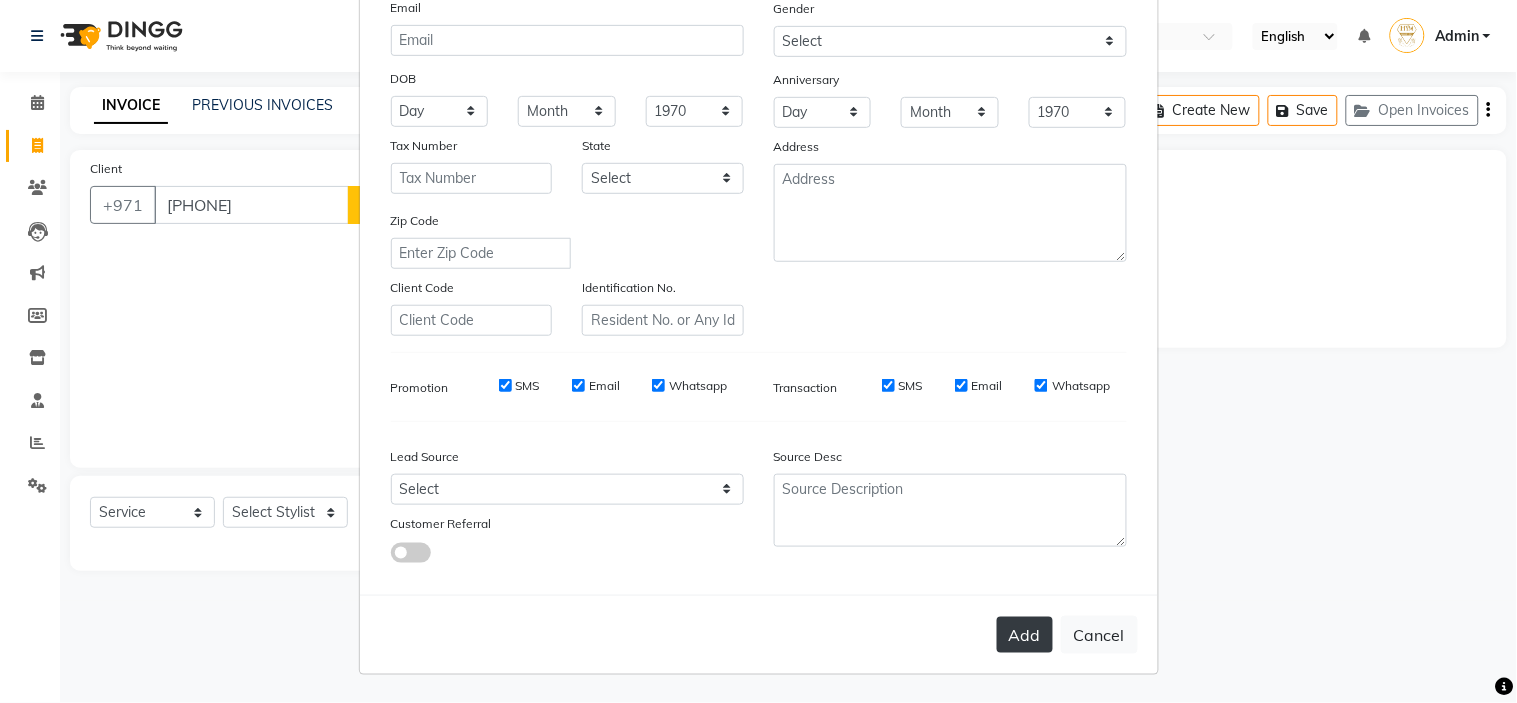 type on "rose" 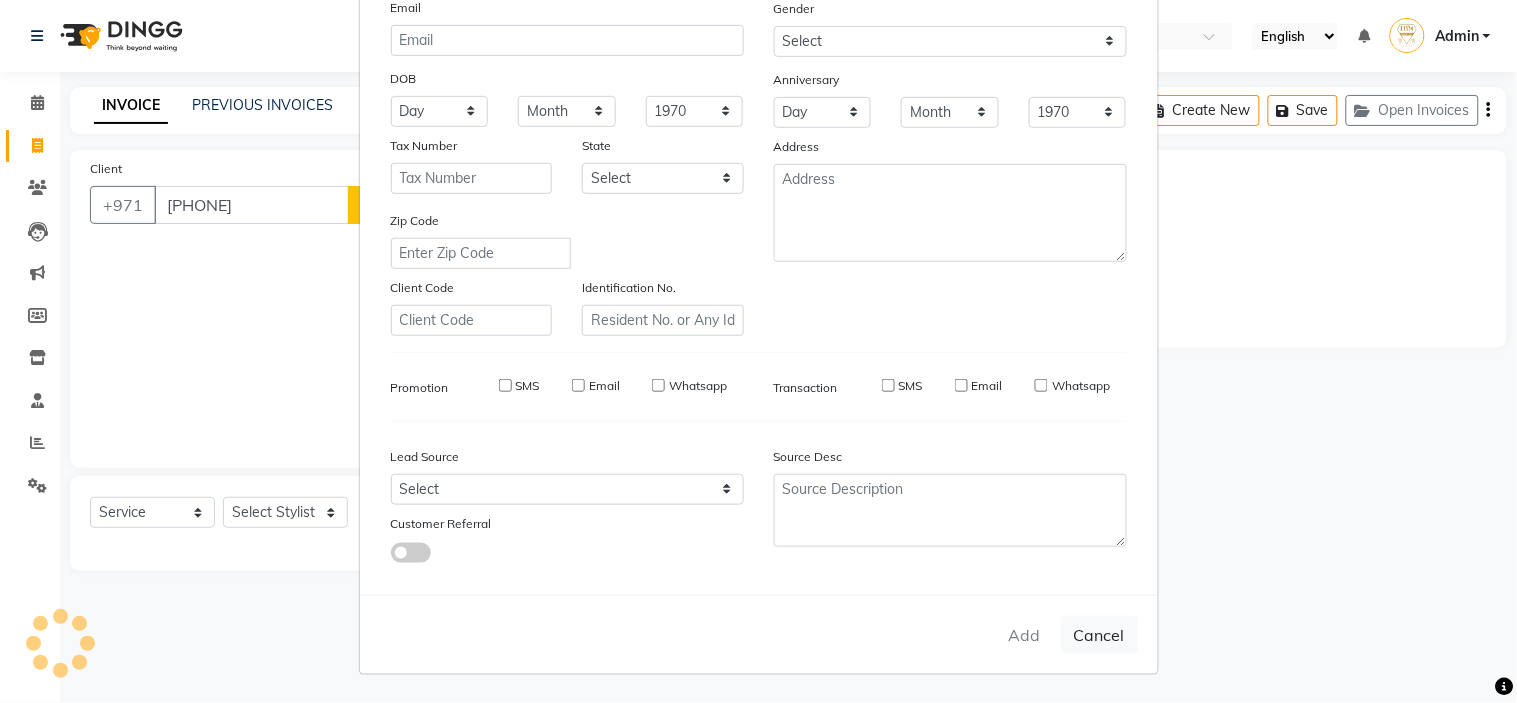 type 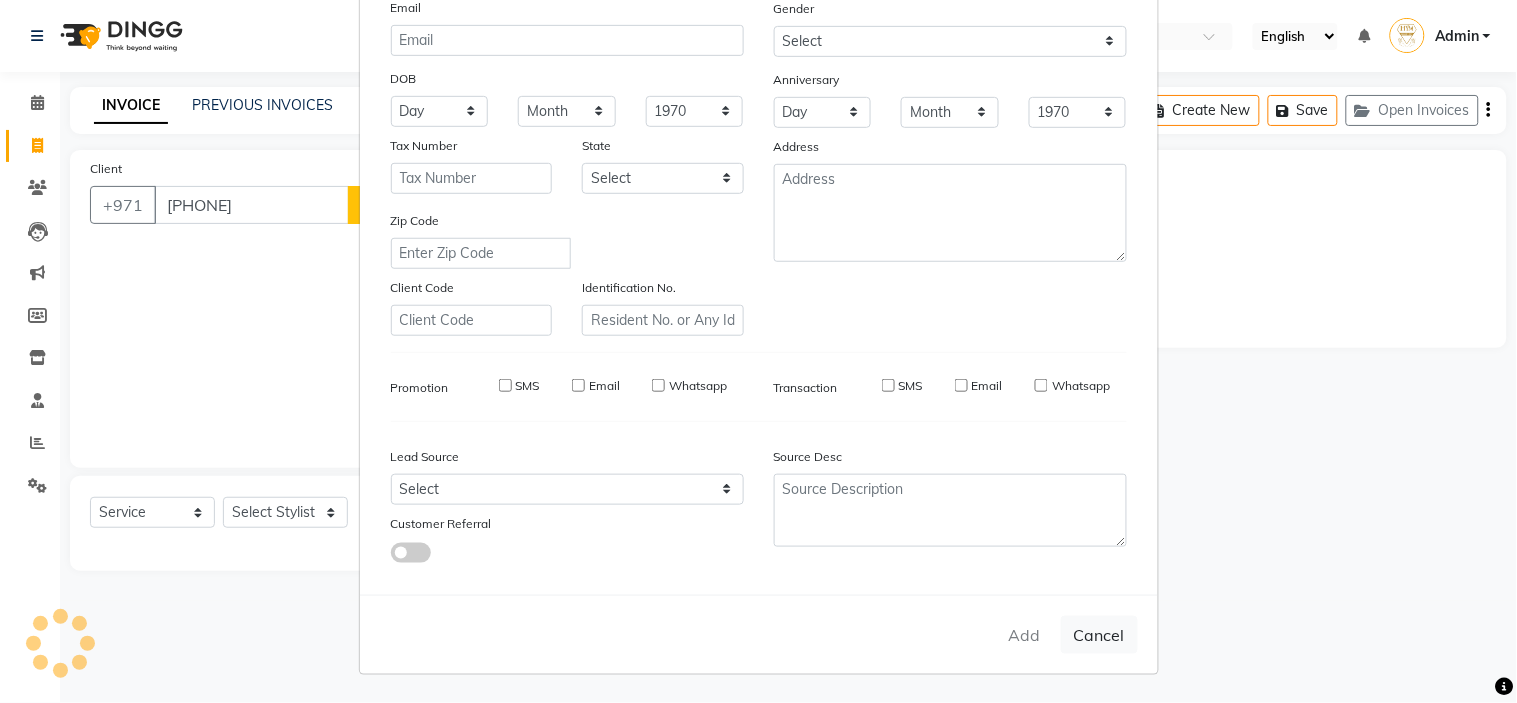 select 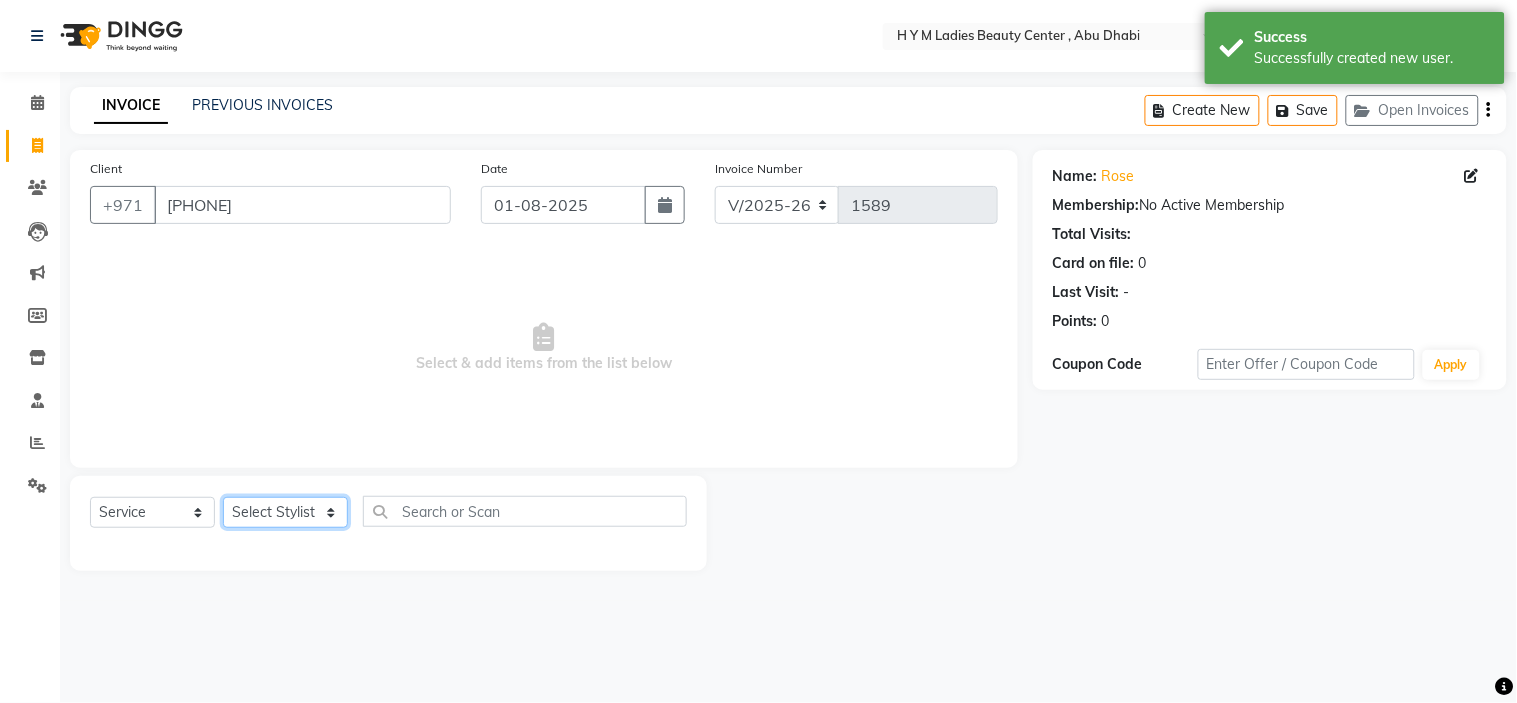 click on "Select Stylist ameena Jheza Dalangin Julie Corteza nadeema randa Rose An Galang zari" 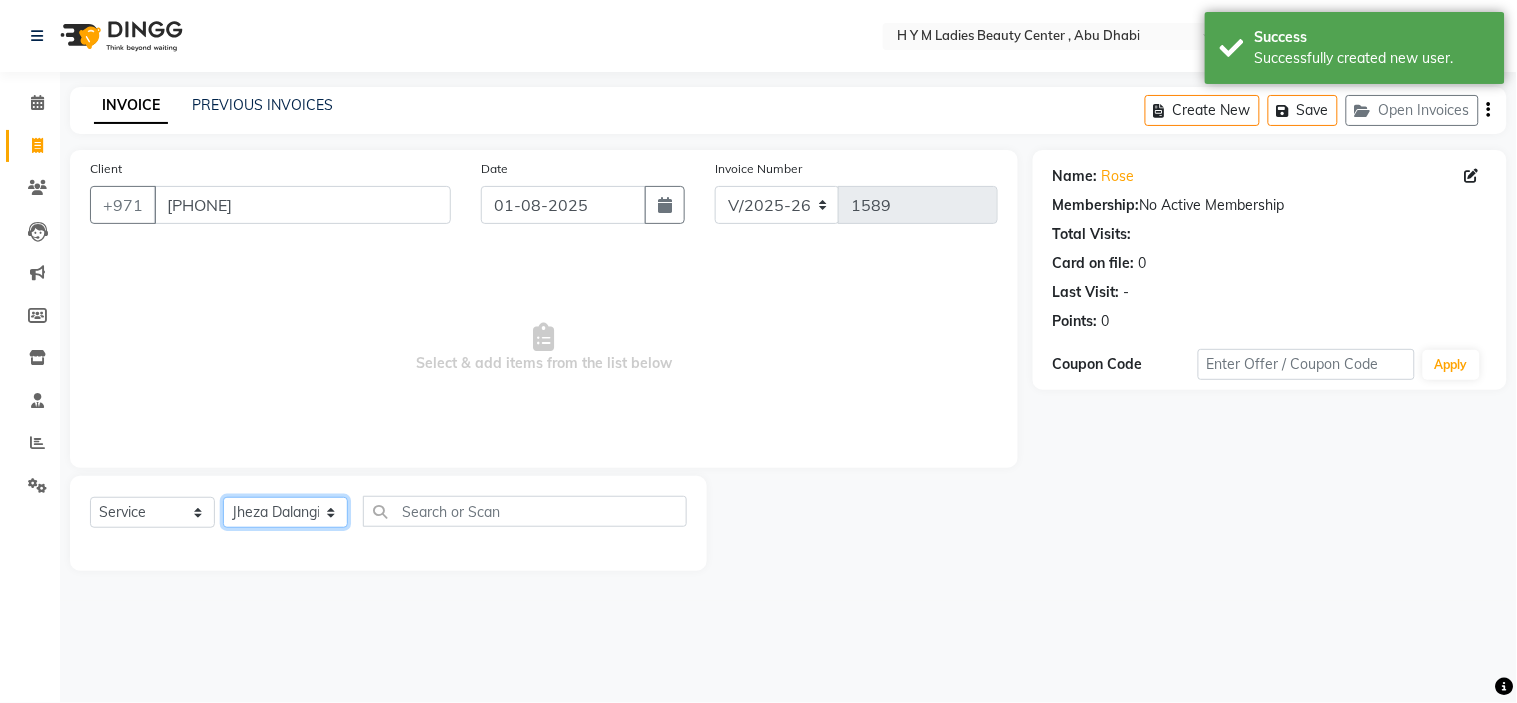 click on "Select Stylist ameena Jheza Dalangin Julie Corteza nadeema randa Rose An Galang zari" 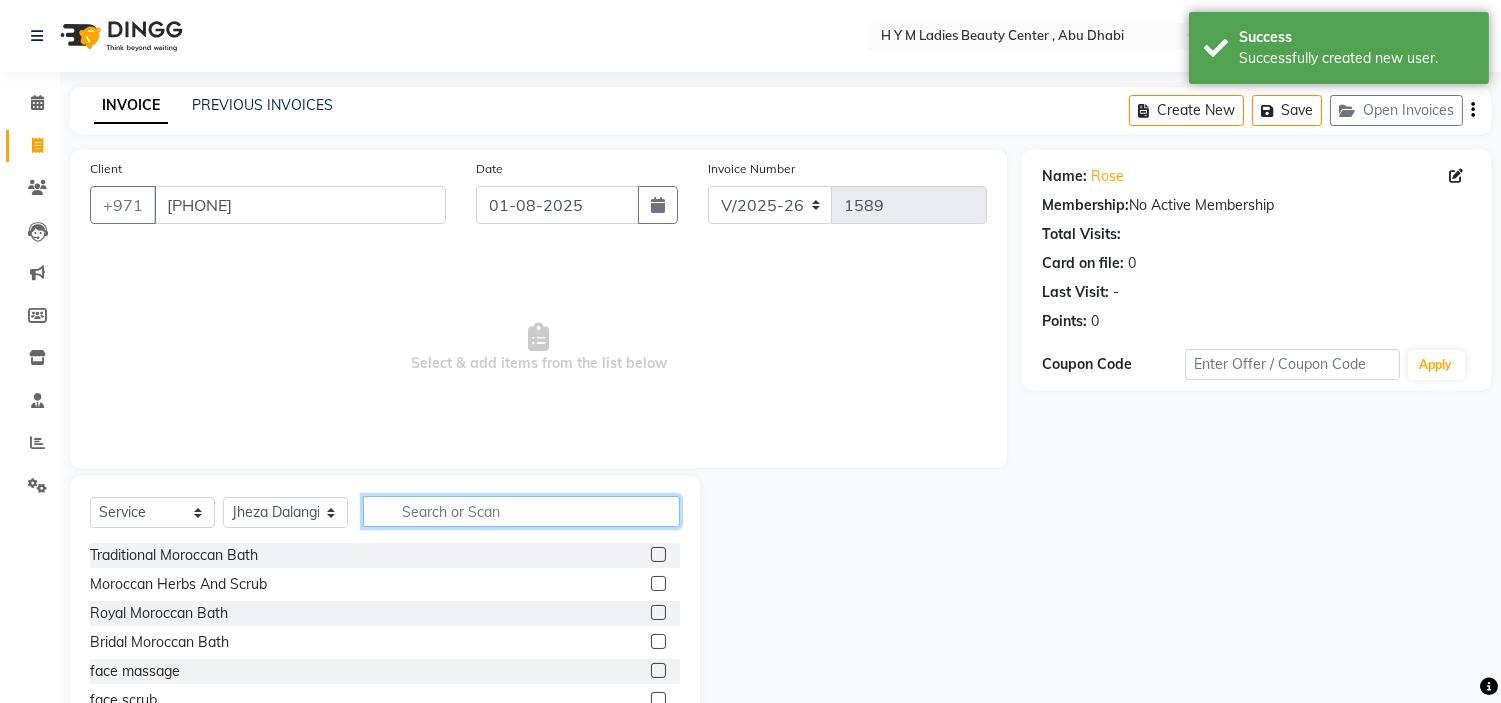 click 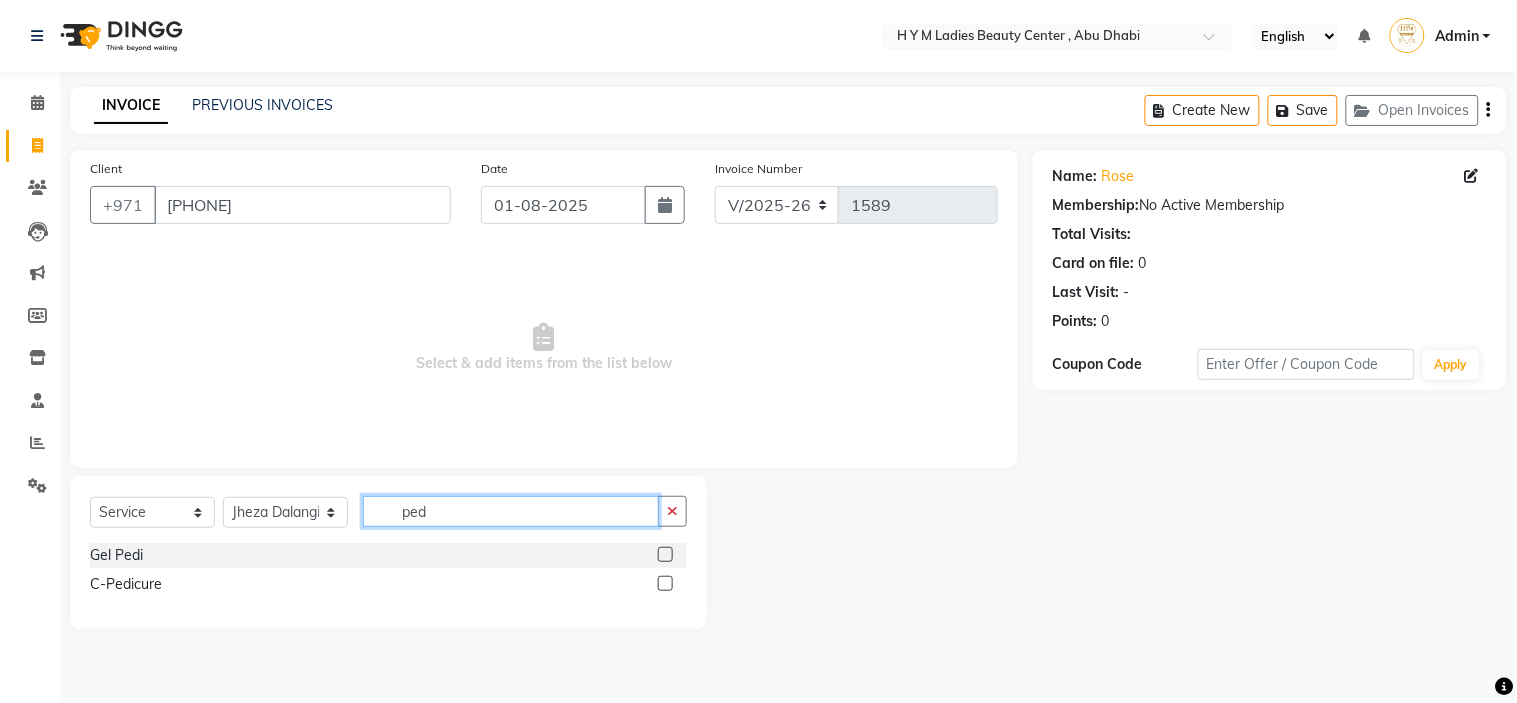 type on "ped" 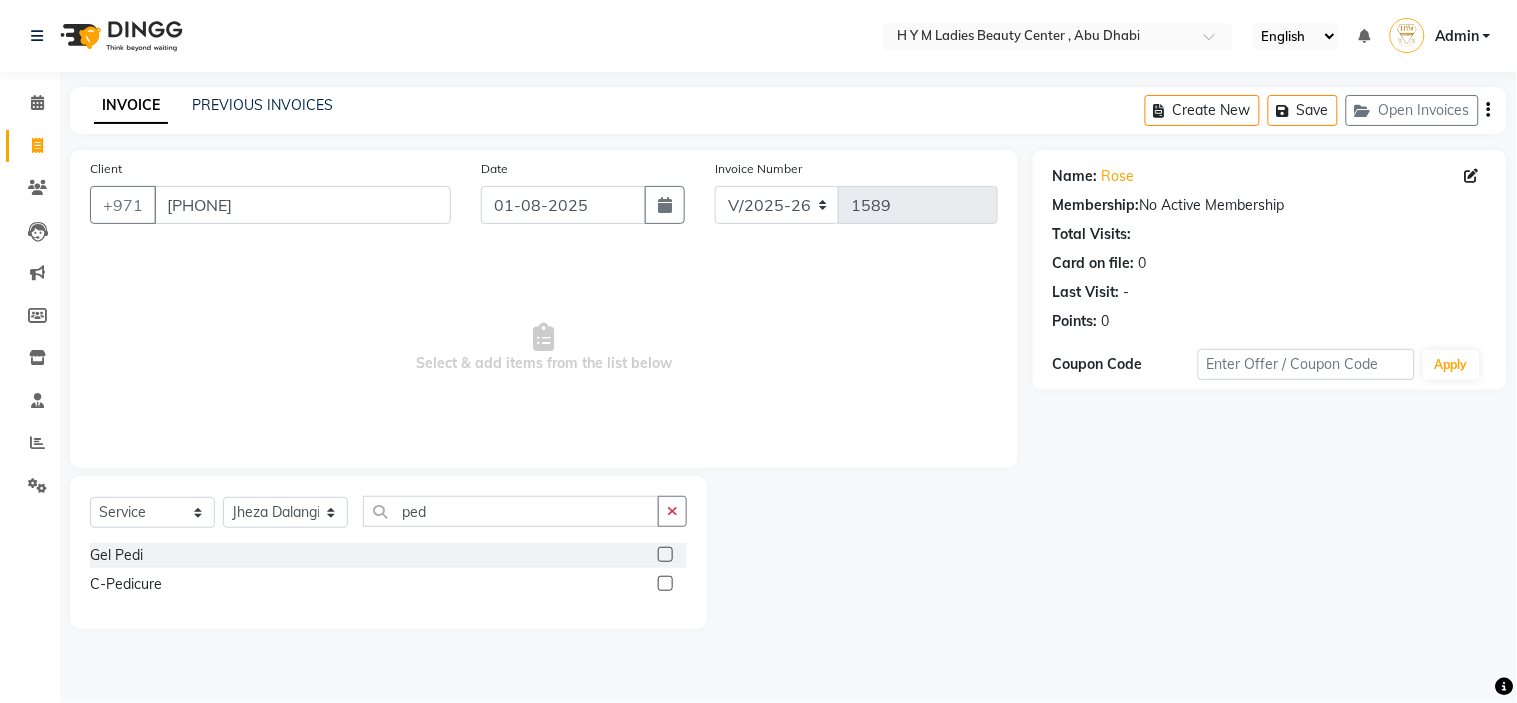 click on "Select & add items from the list below" at bounding box center [544, 348] 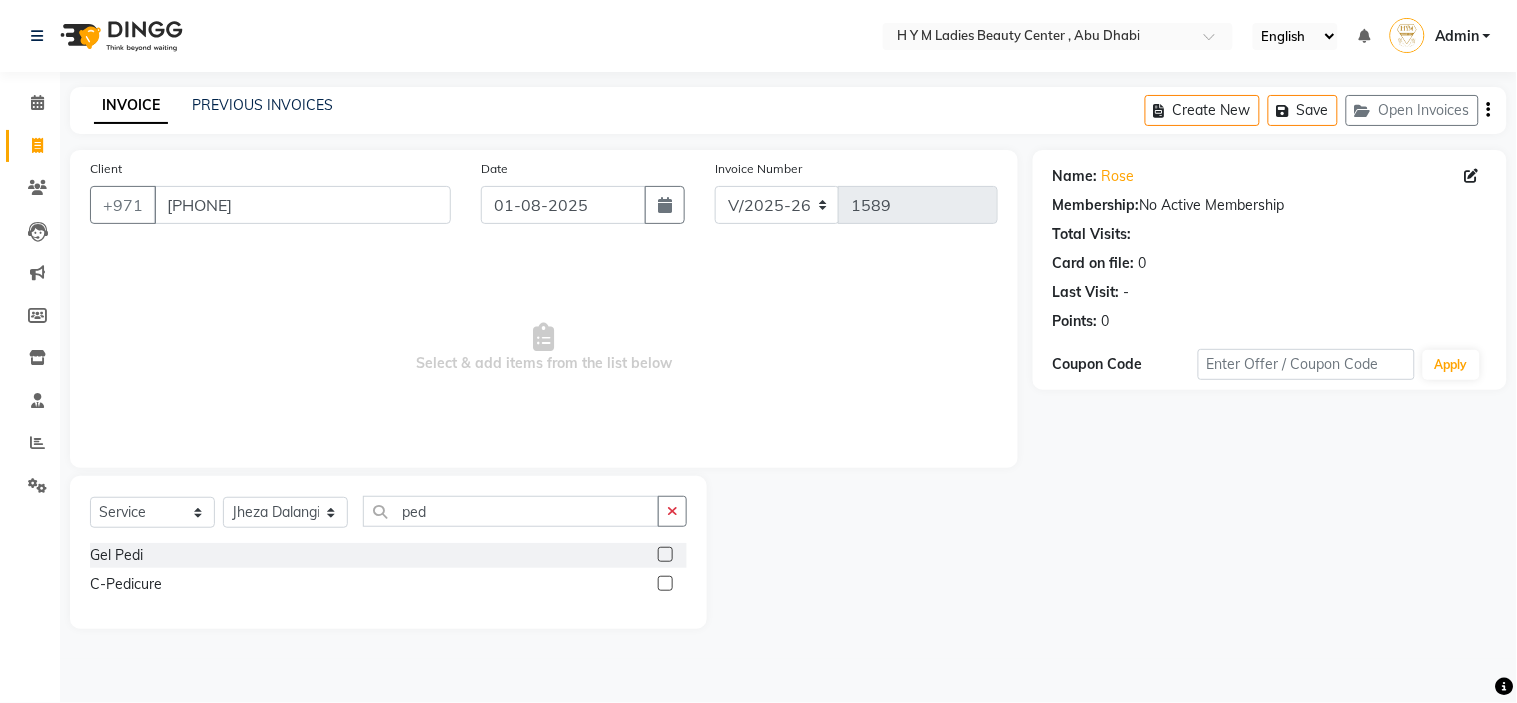 click 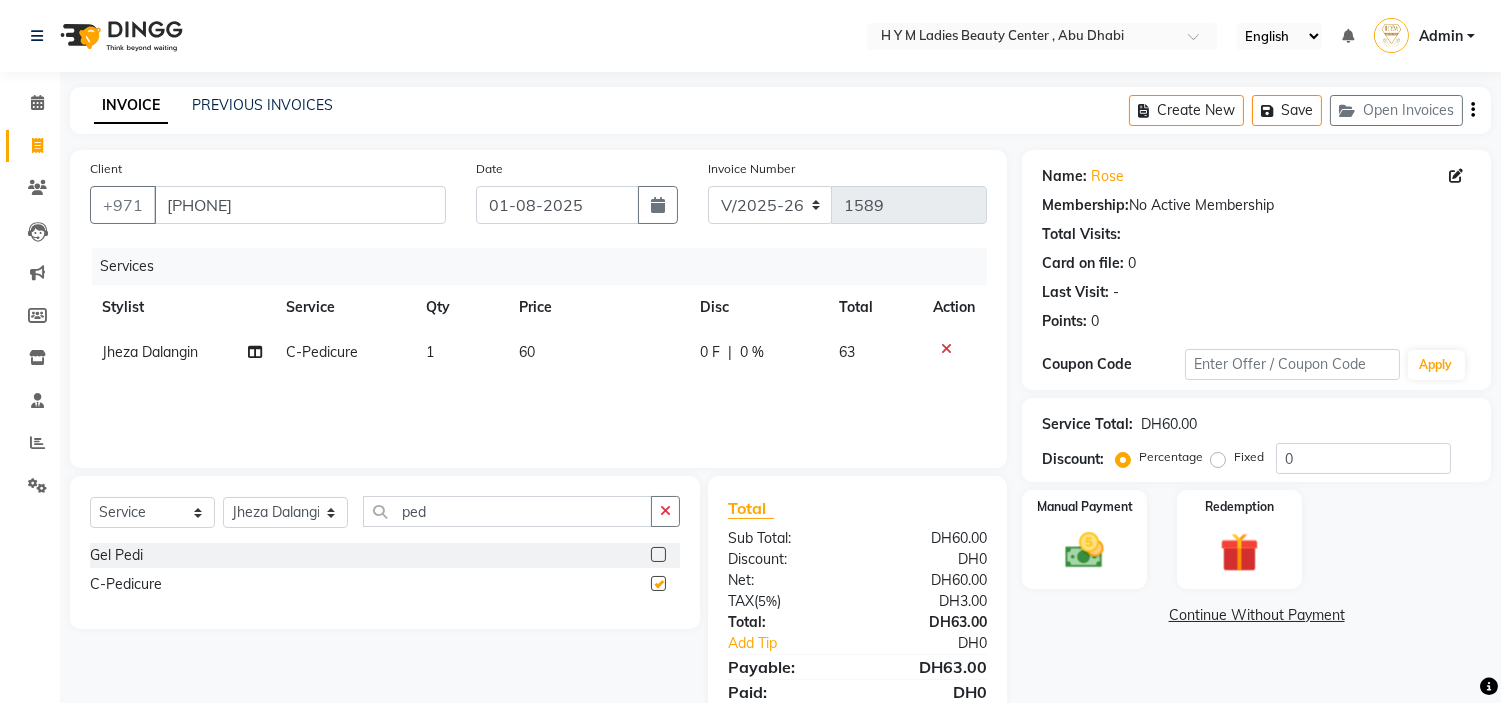 checkbox on "false" 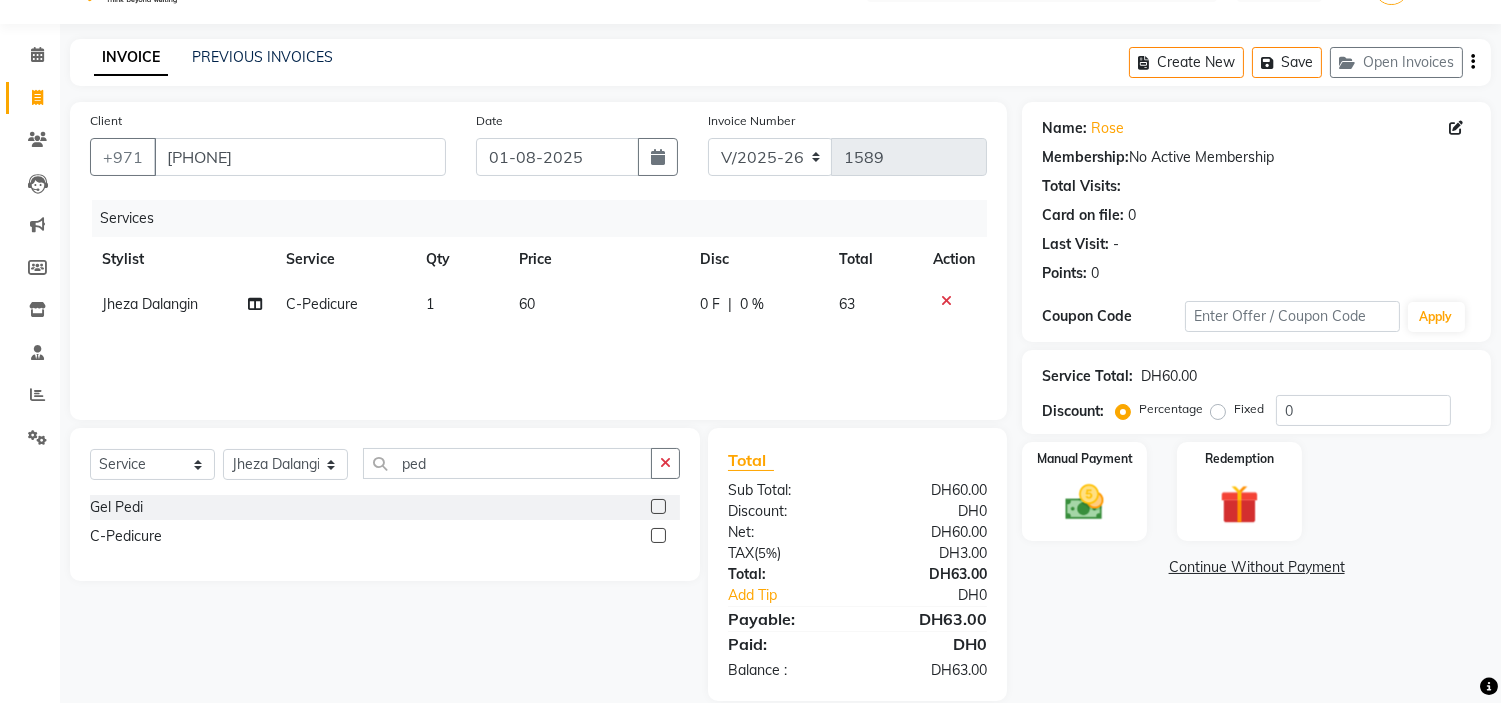 scroll, scrollTop: 75, scrollLeft: 0, axis: vertical 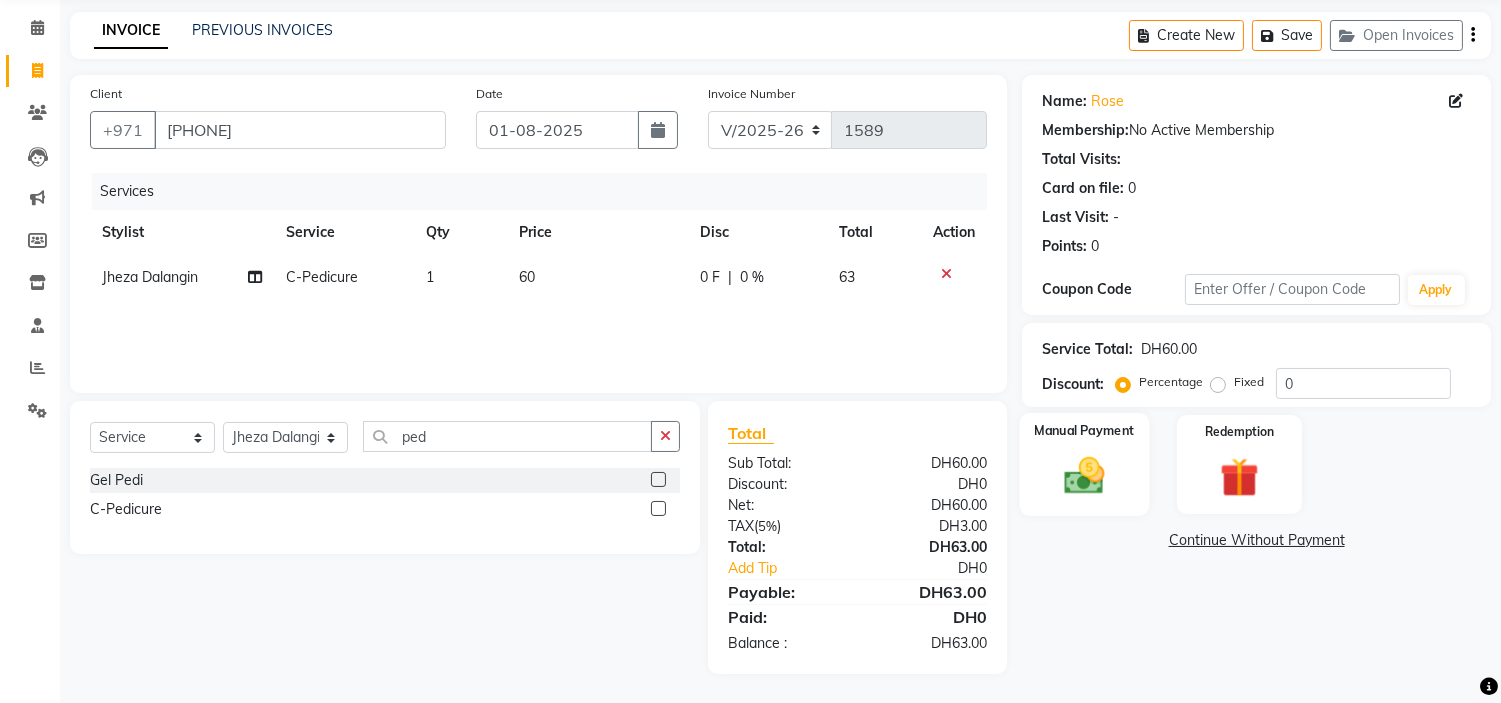 click 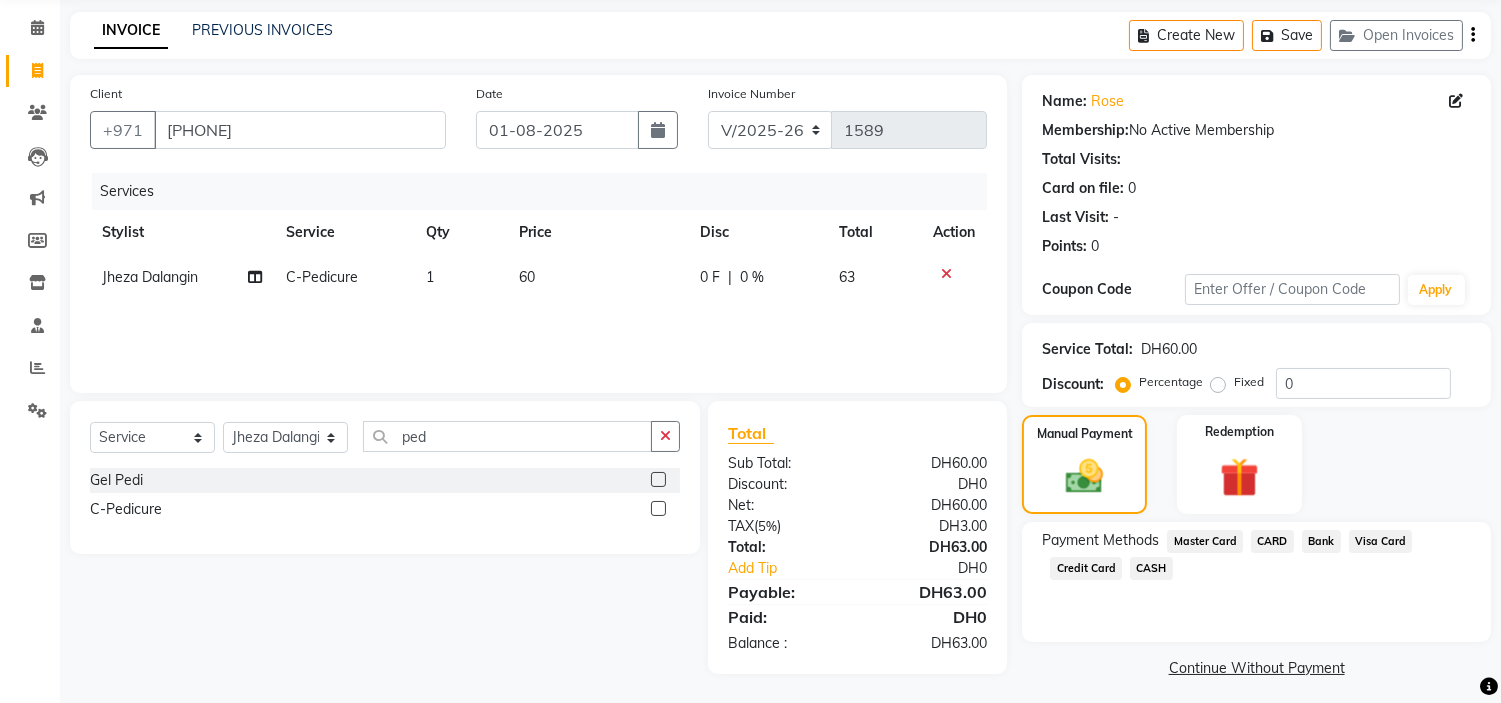 click on "Credit Card" 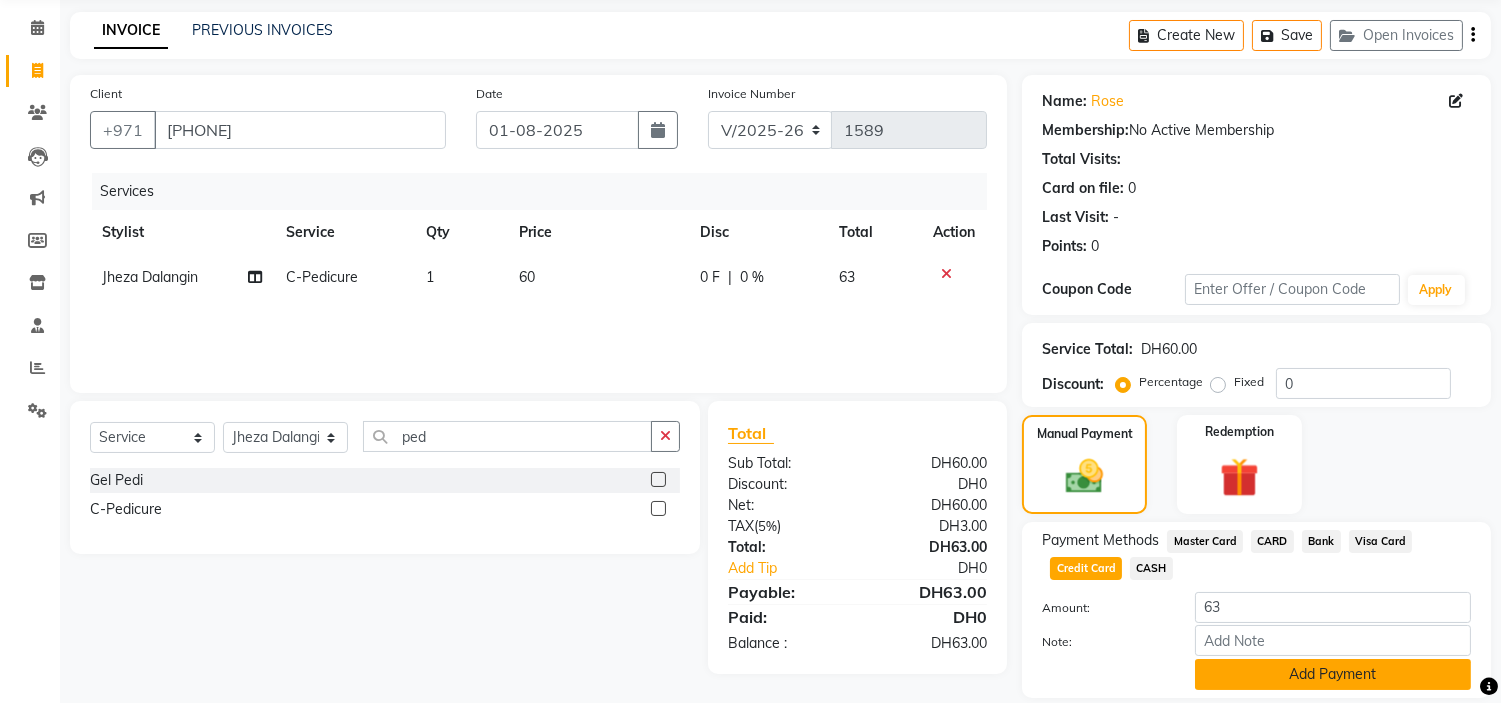 click on "Add Payment" 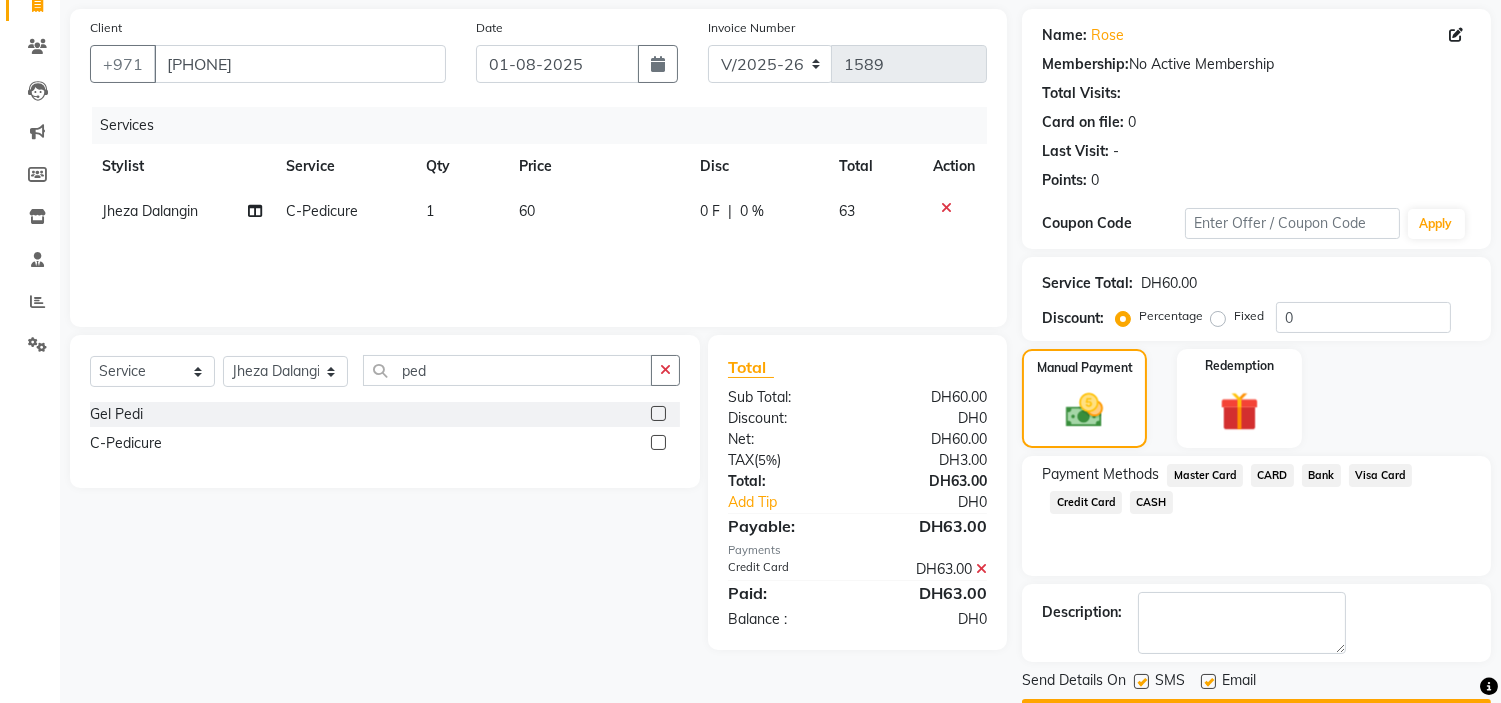 scroll, scrollTop: 196, scrollLeft: 0, axis: vertical 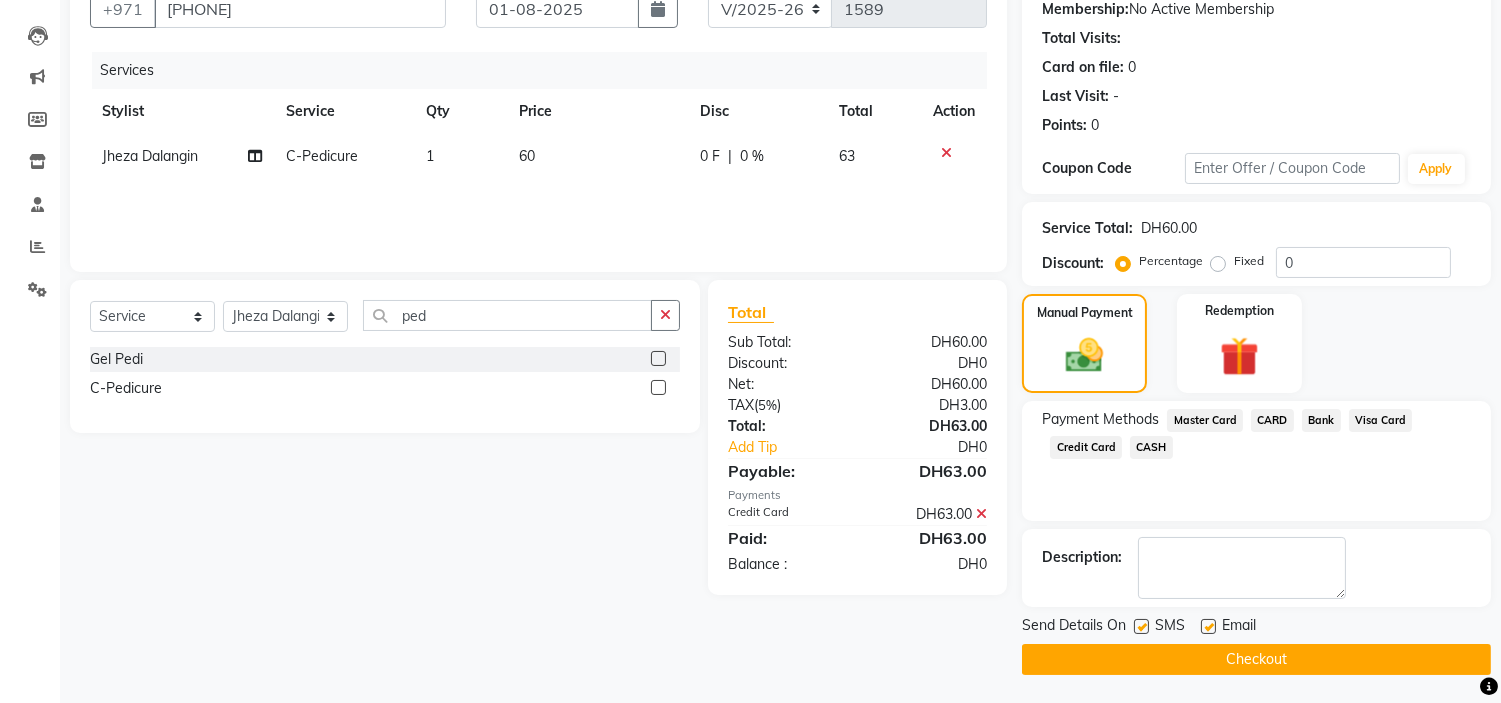 click 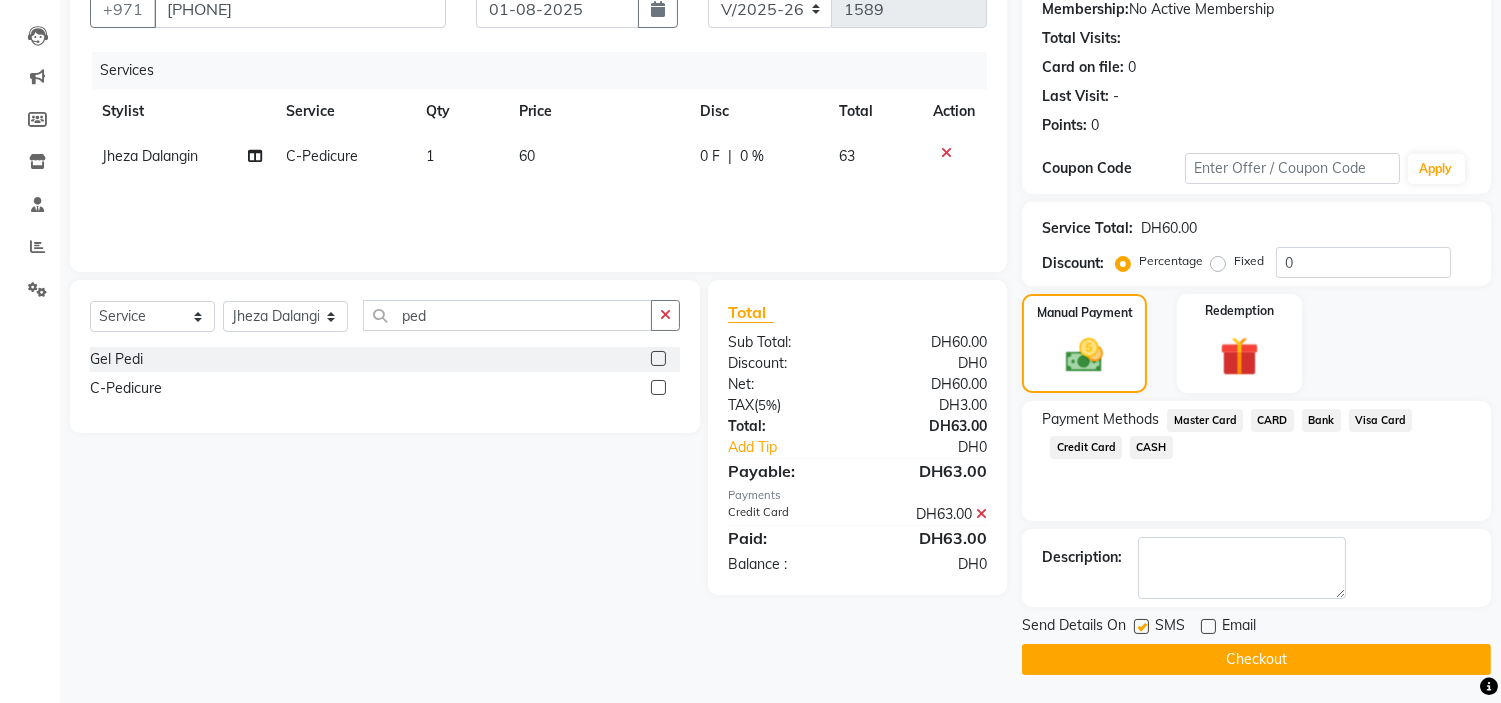 click 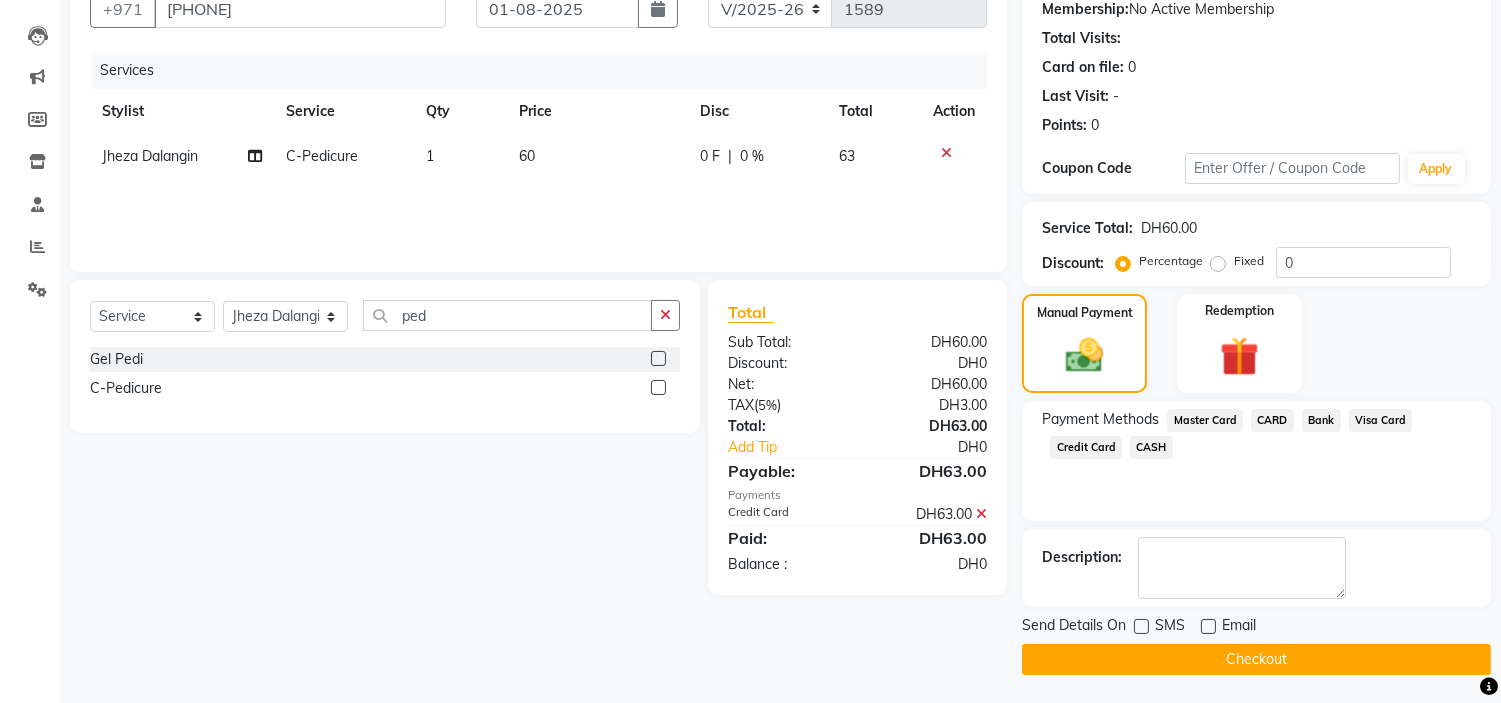 click on "Checkout" 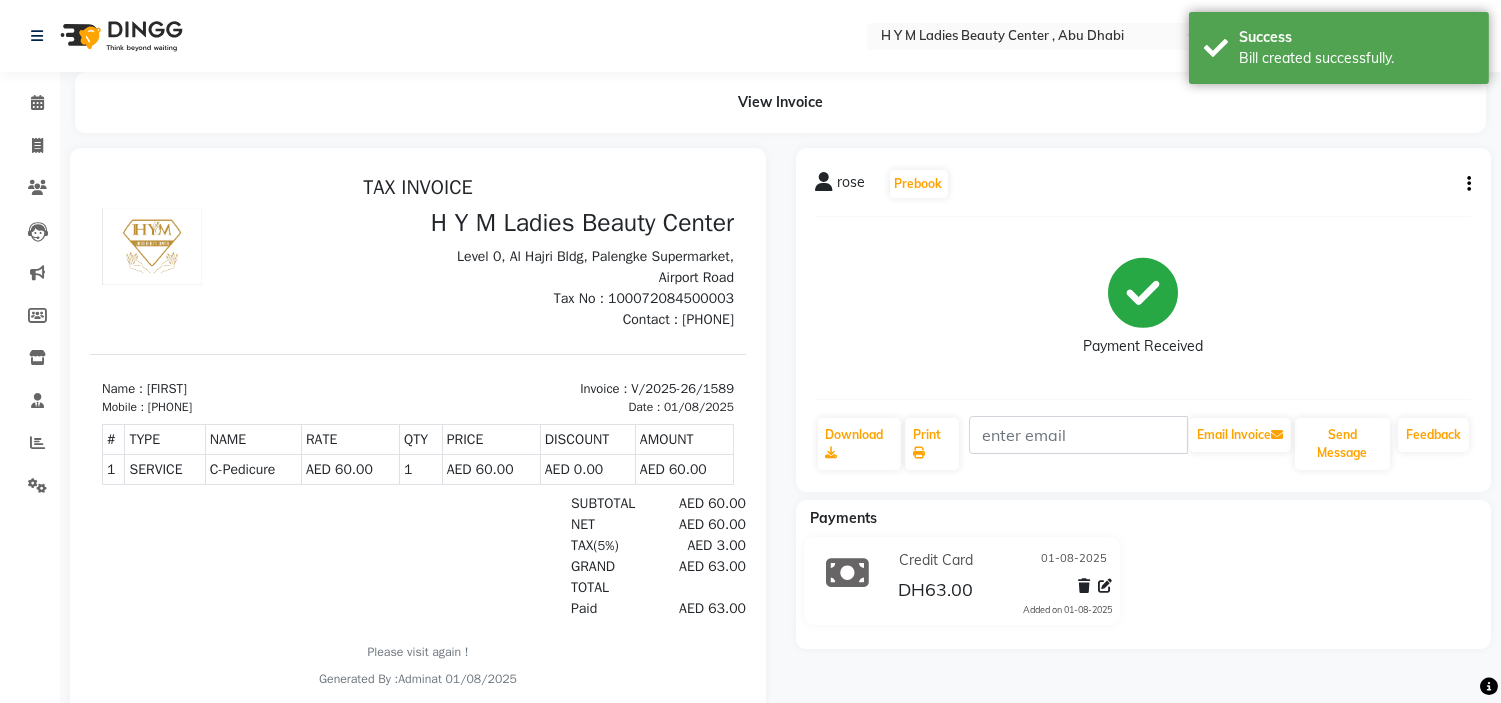 scroll, scrollTop: 0, scrollLeft: 0, axis: both 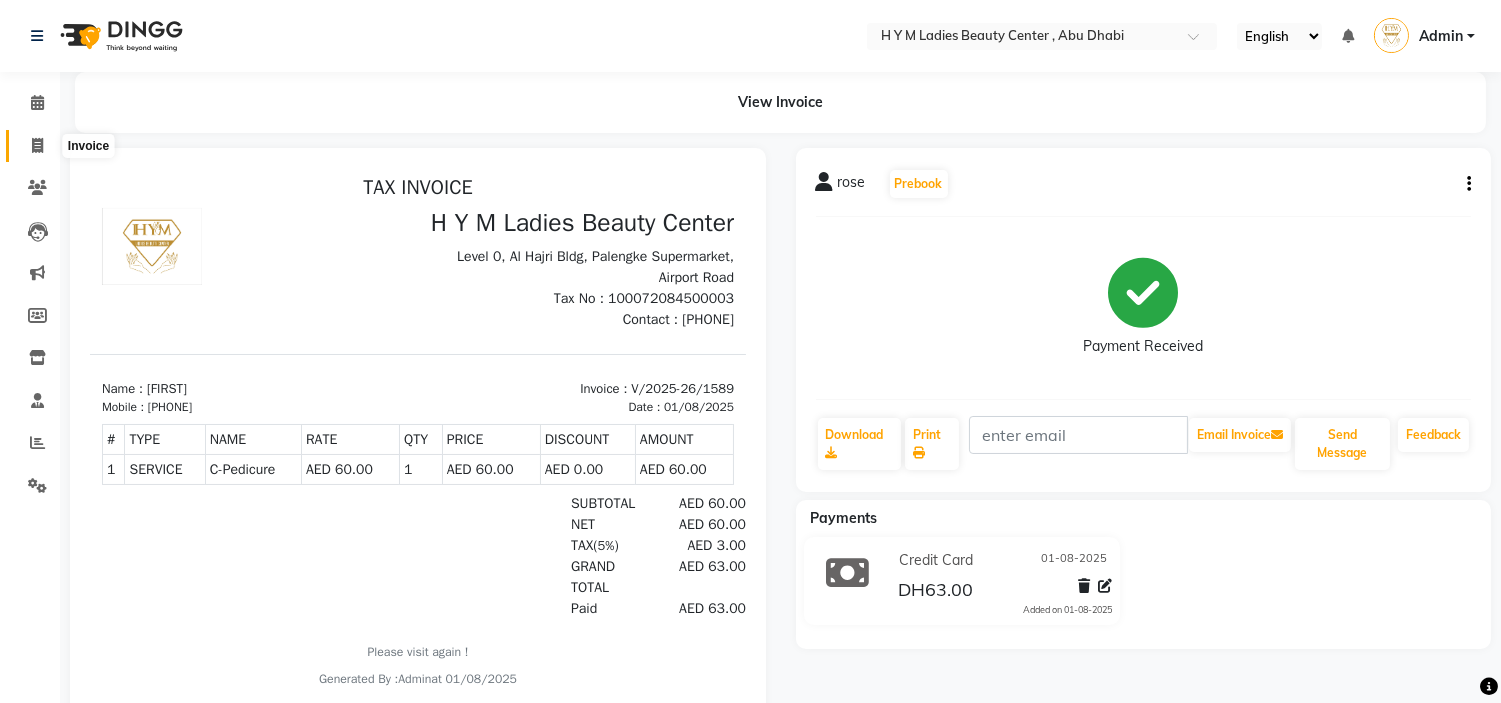 click 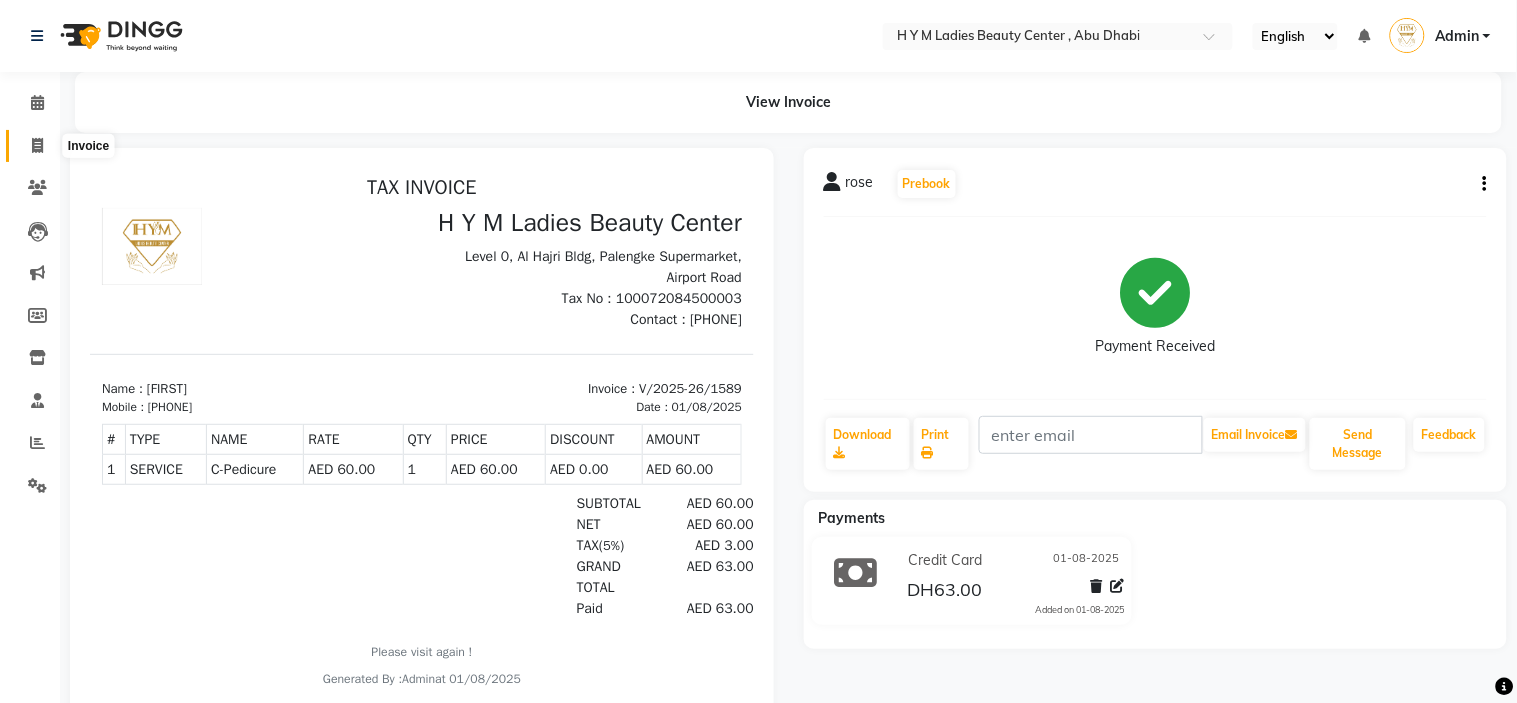 select on "service" 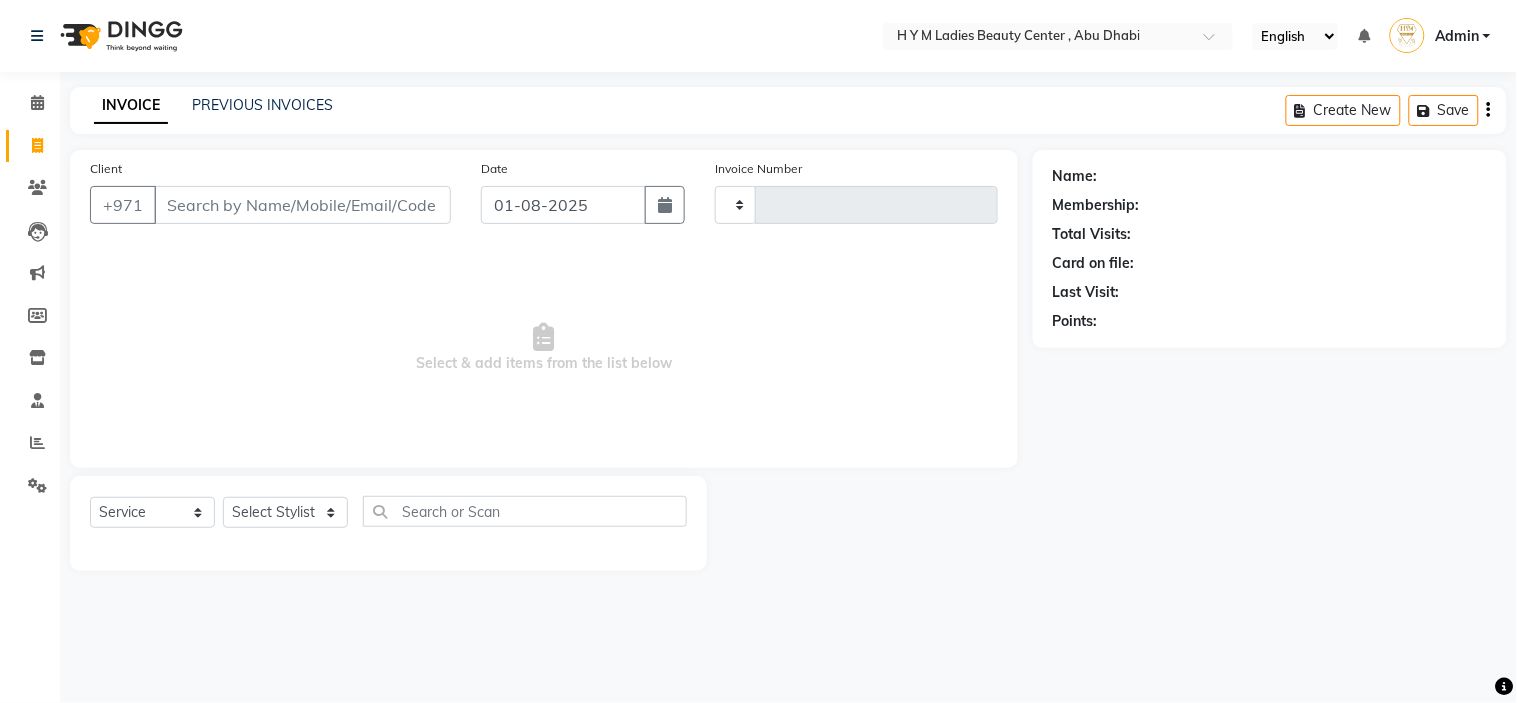 type on "1590" 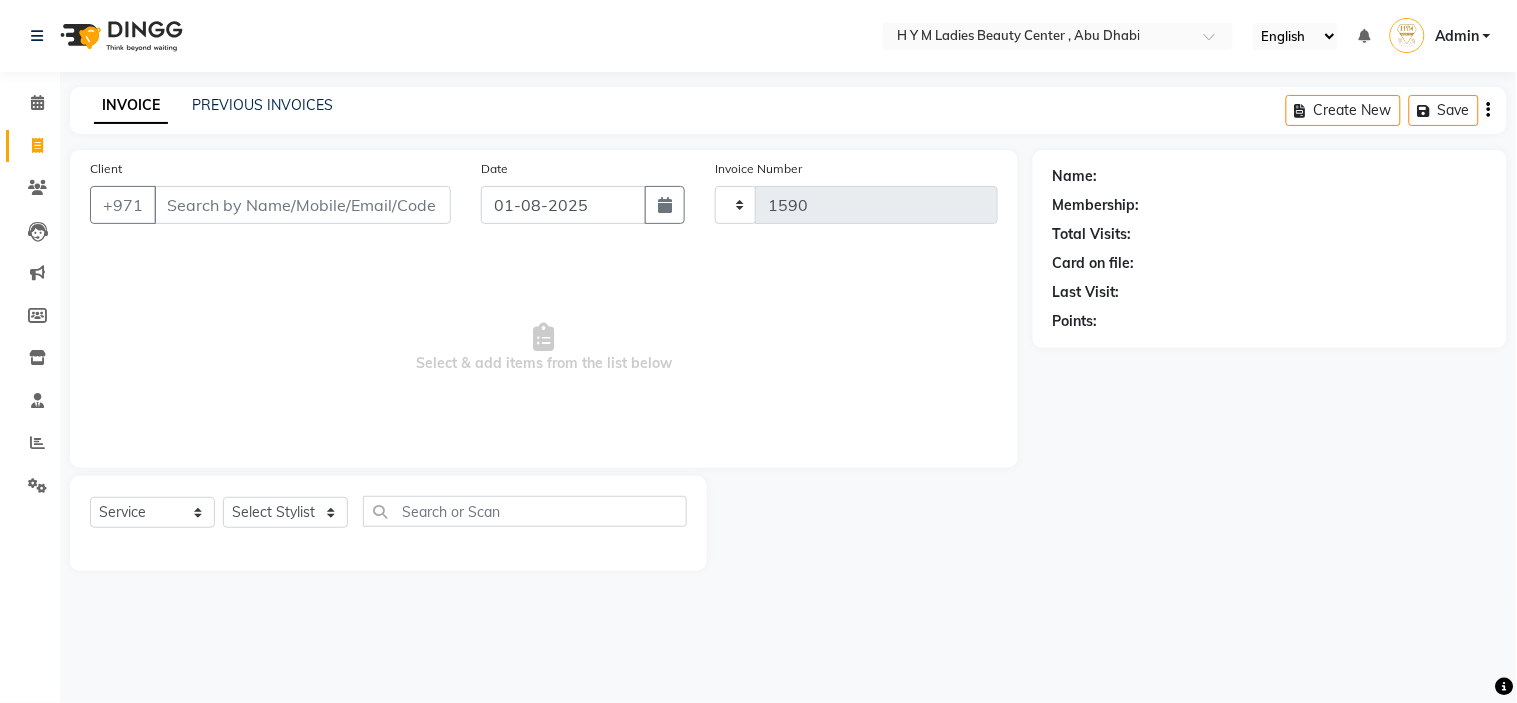select on "7248" 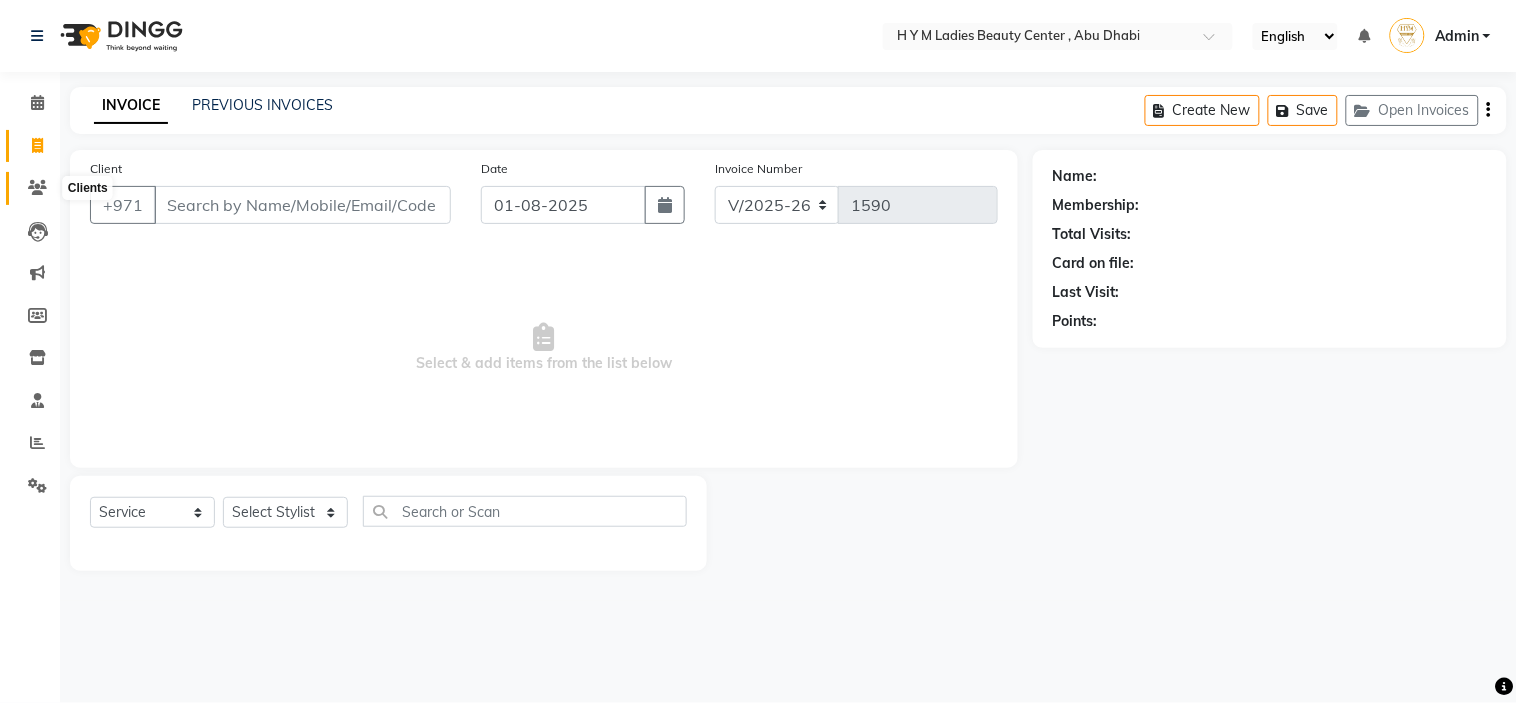 click 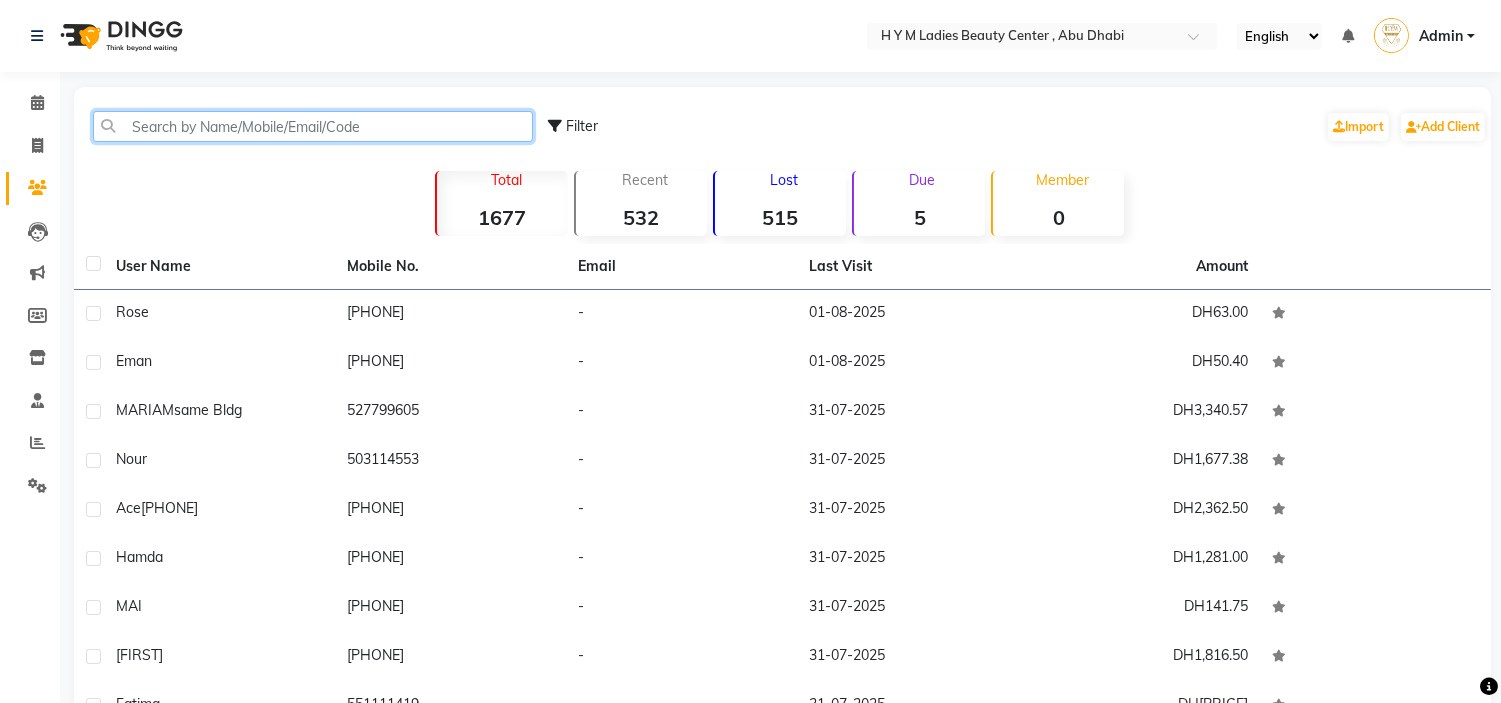 click 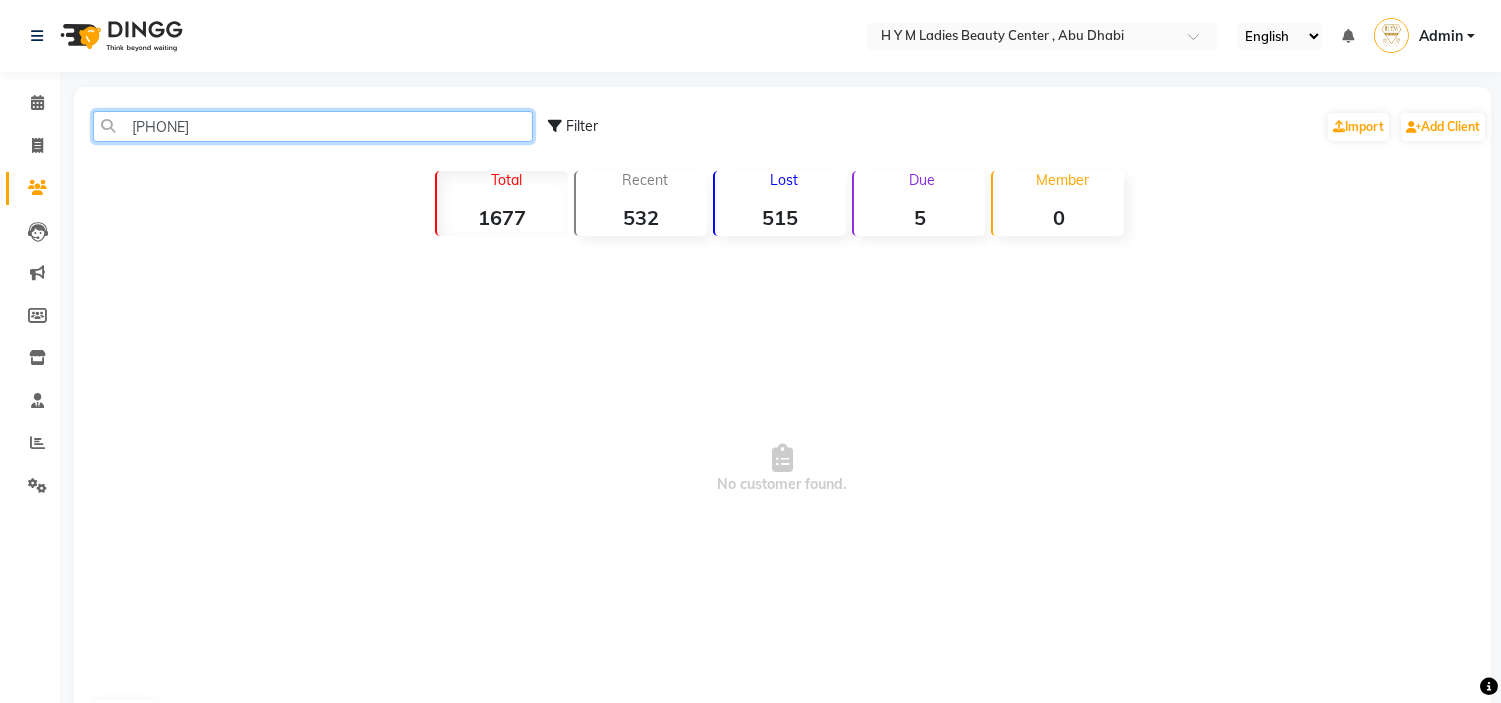 drag, startPoint x: 157, startPoint y: 126, endPoint x: 0, endPoint y: 128, distance: 157.01274 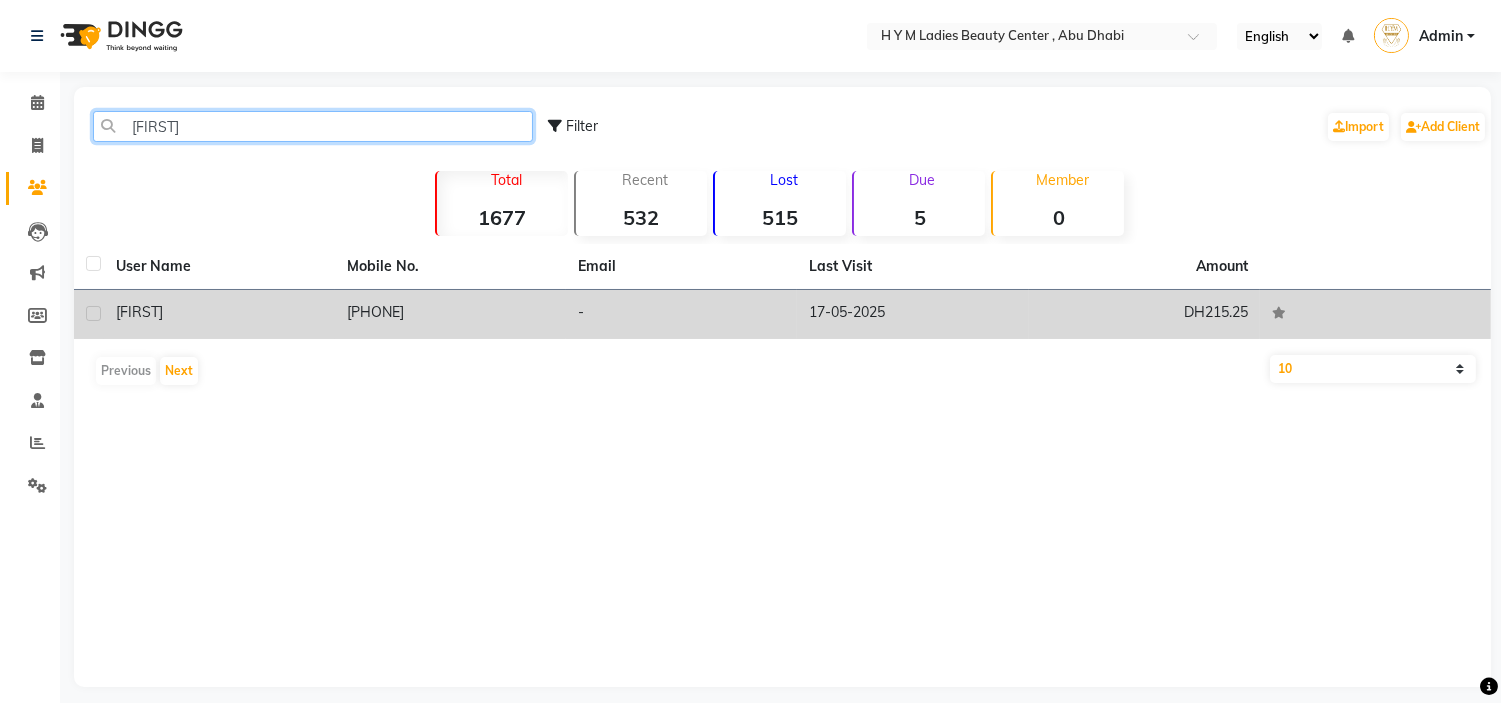 type on "[FIRST]" 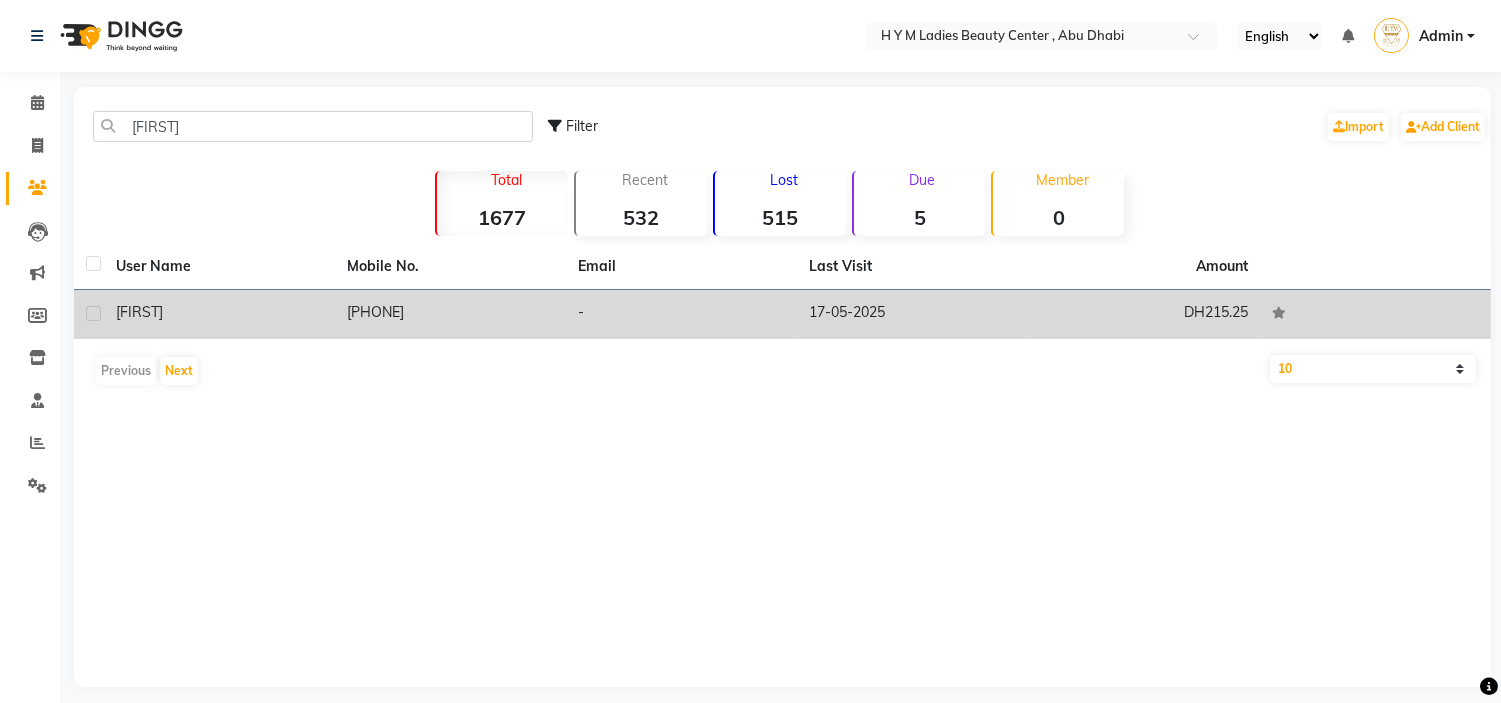 click on "[PHONE]" 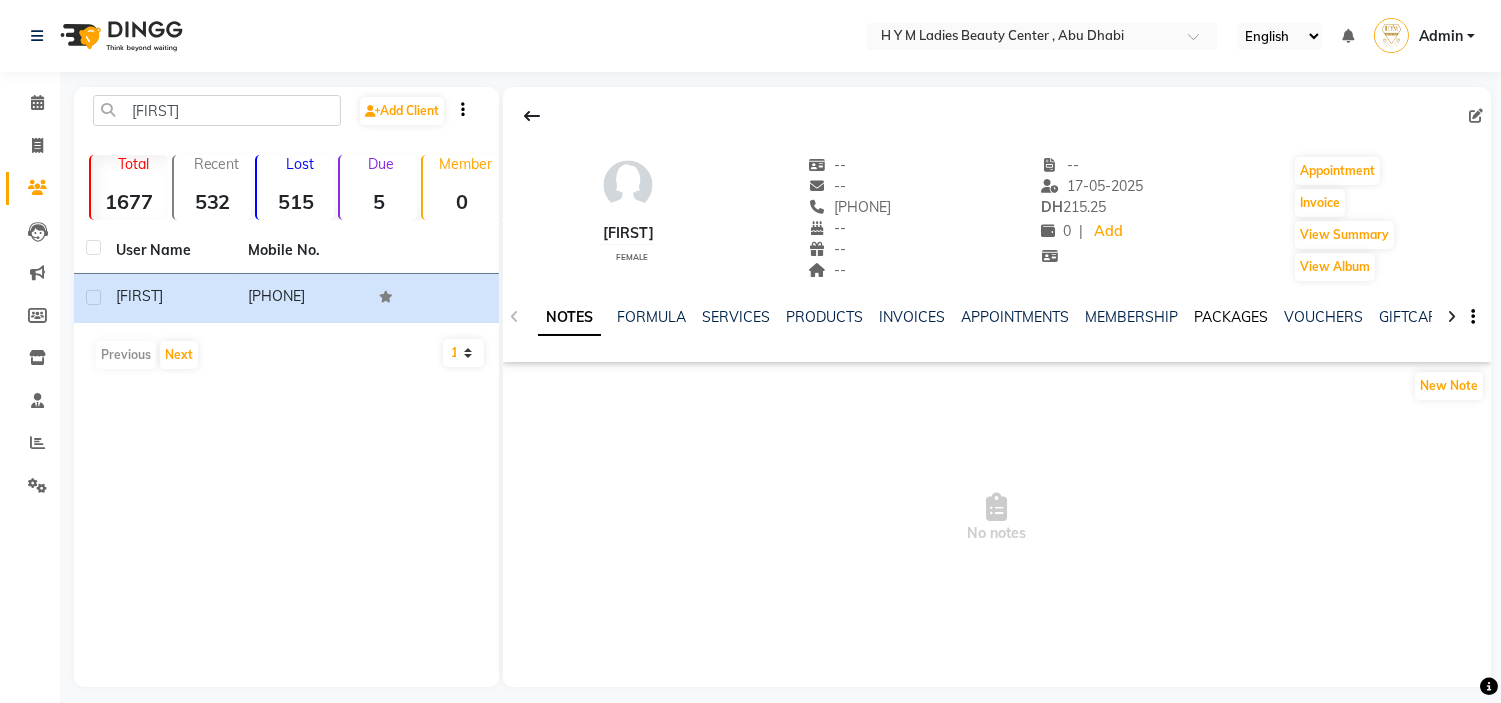click on "PACKAGES" 